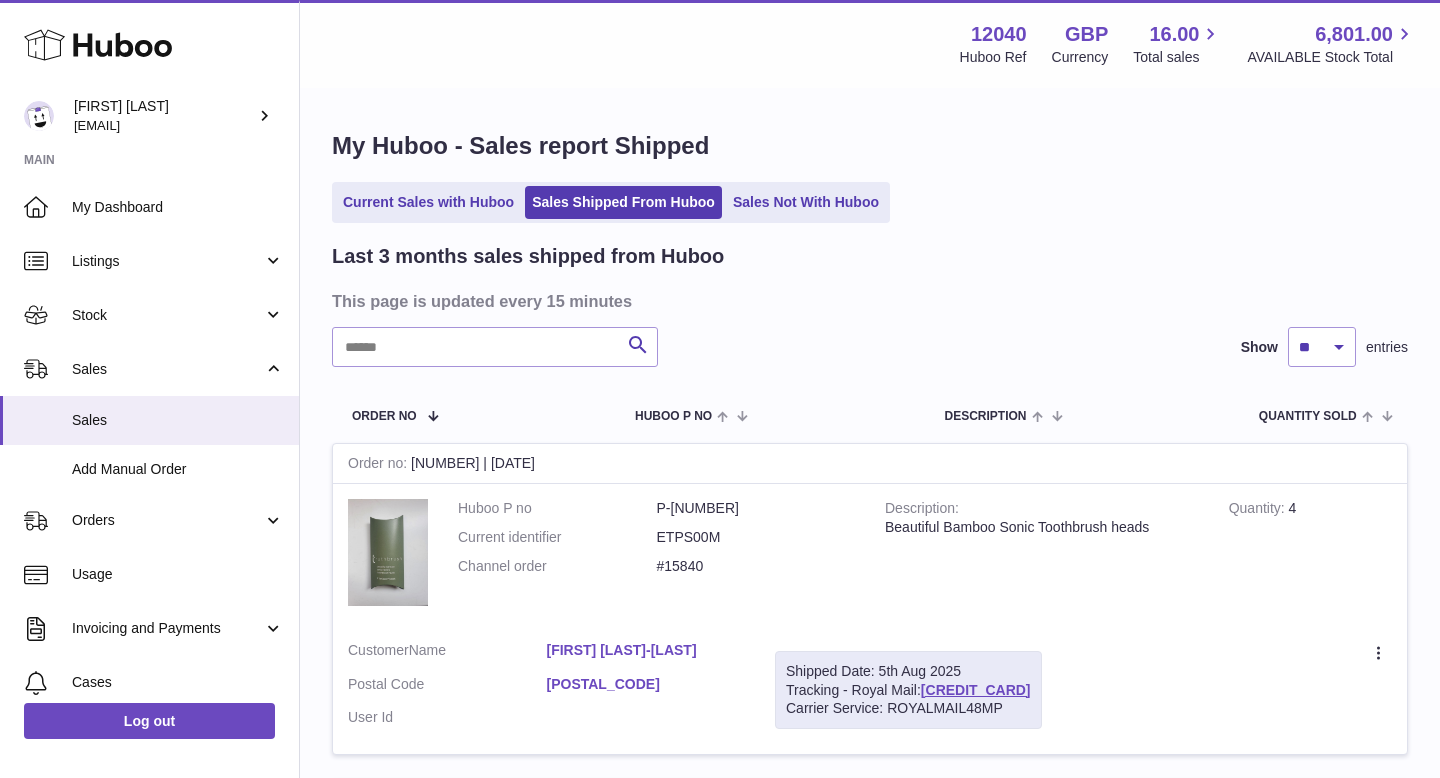 scroll, scrollTop: 874, scrollLeft: 0, axis: vertical 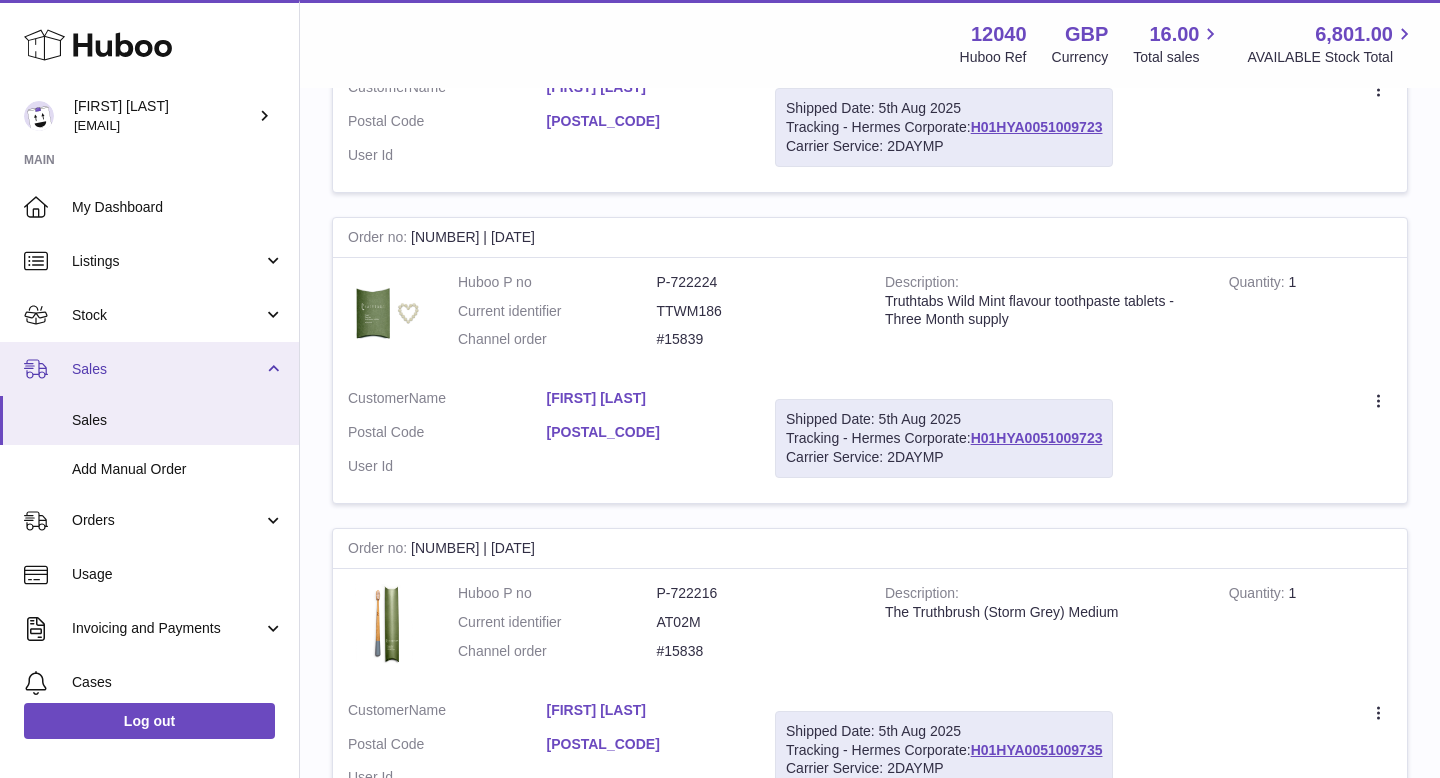 click on "Sales" at bounding box center (149, 369) 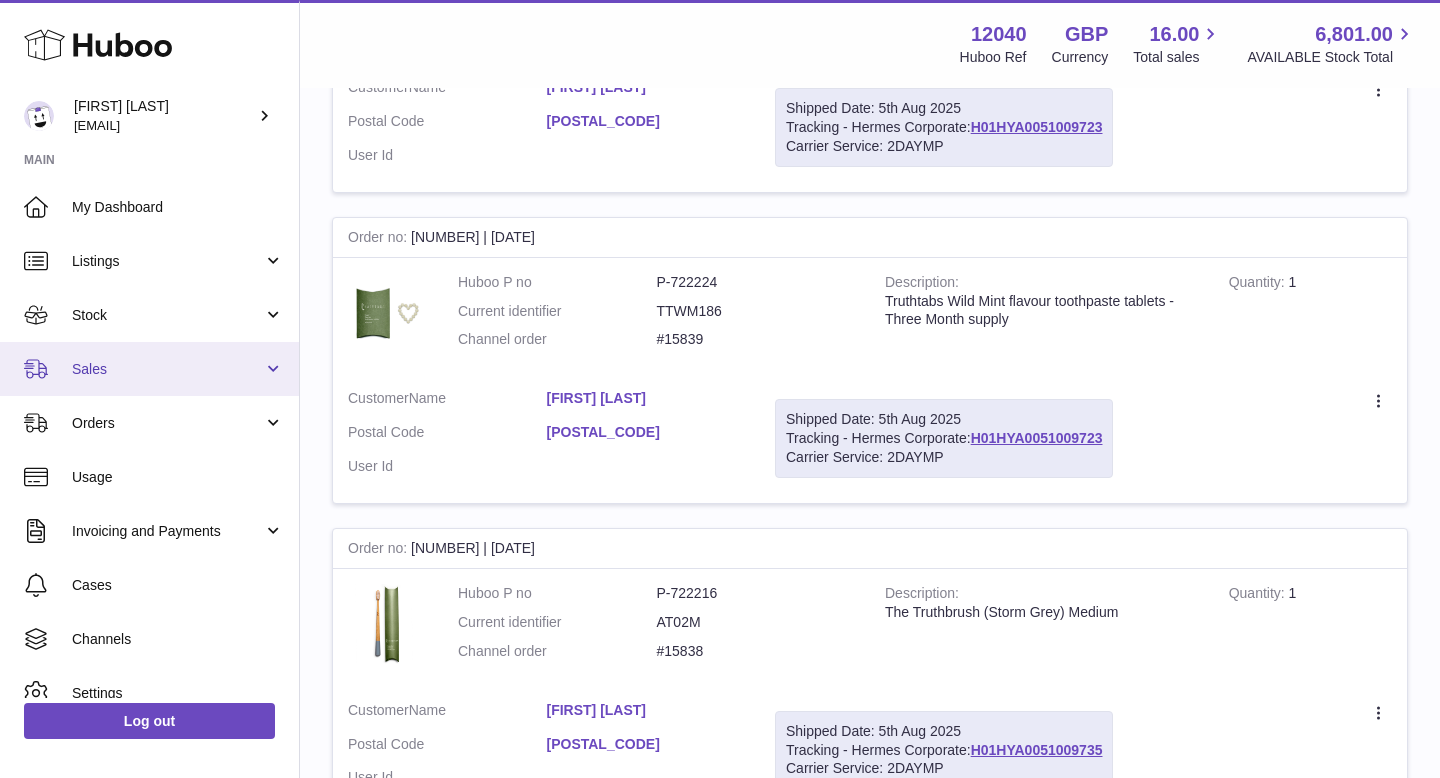 click on "Sales" at bounding box center [149, 369] 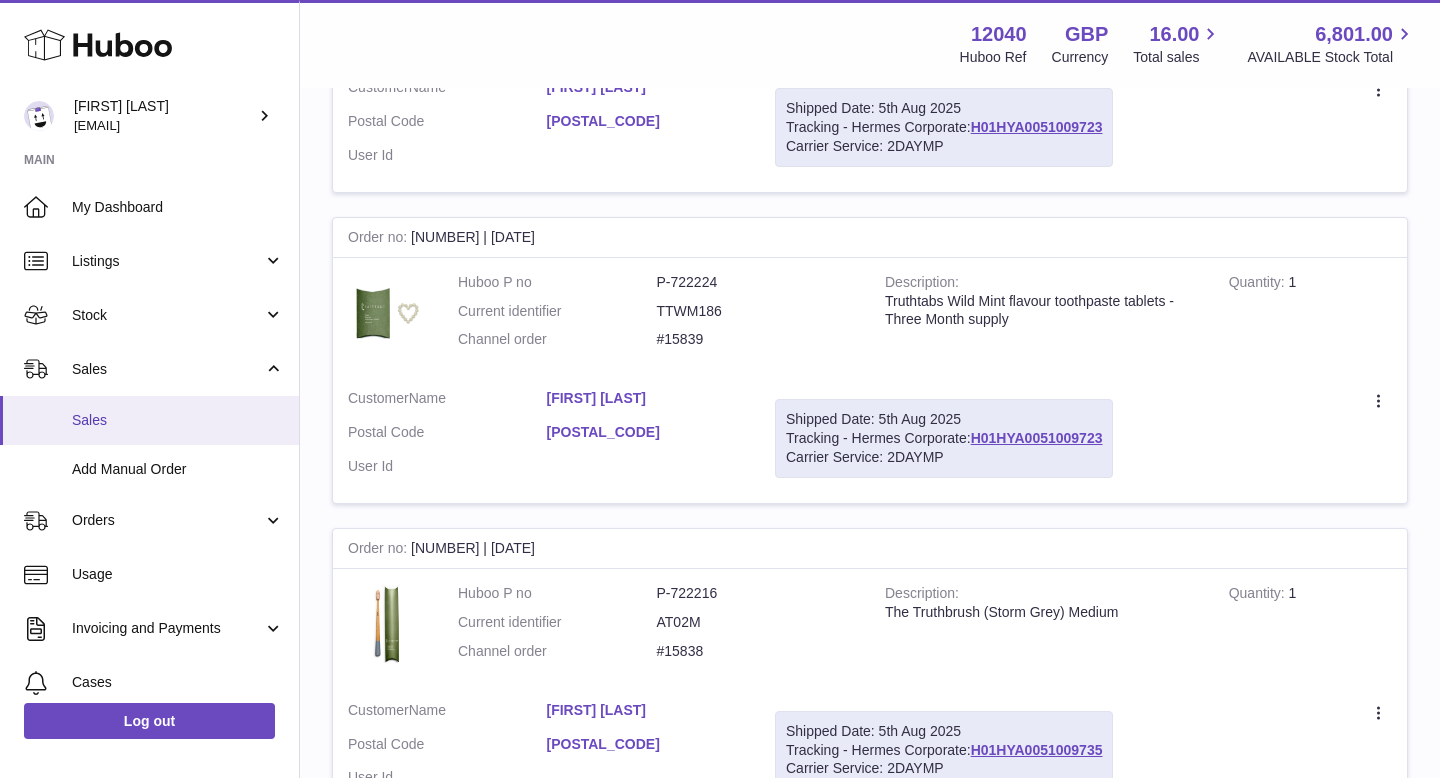 click on "Sales" at bounding box center [178, 420] 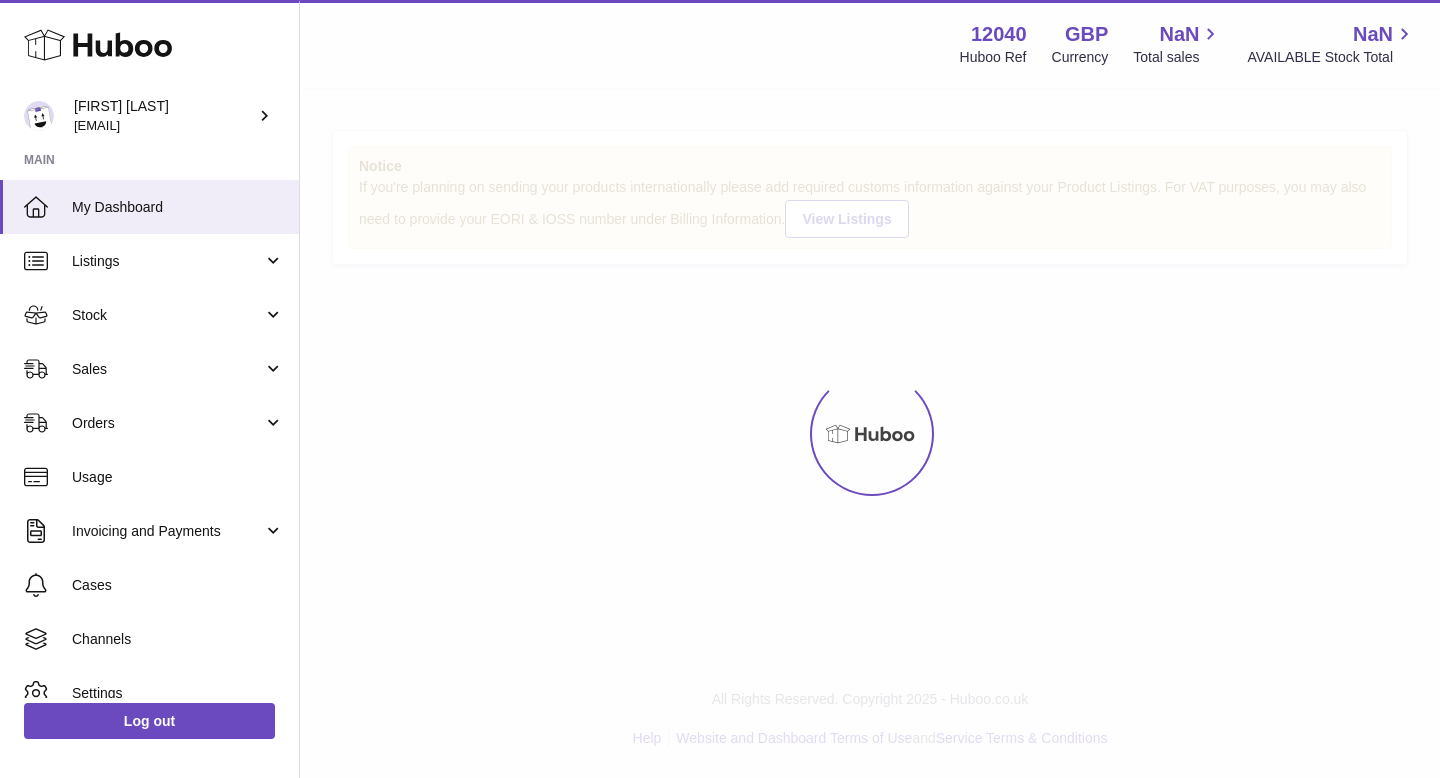 scroll, scrollTop: 0, scrollLeft: 0, axis: both 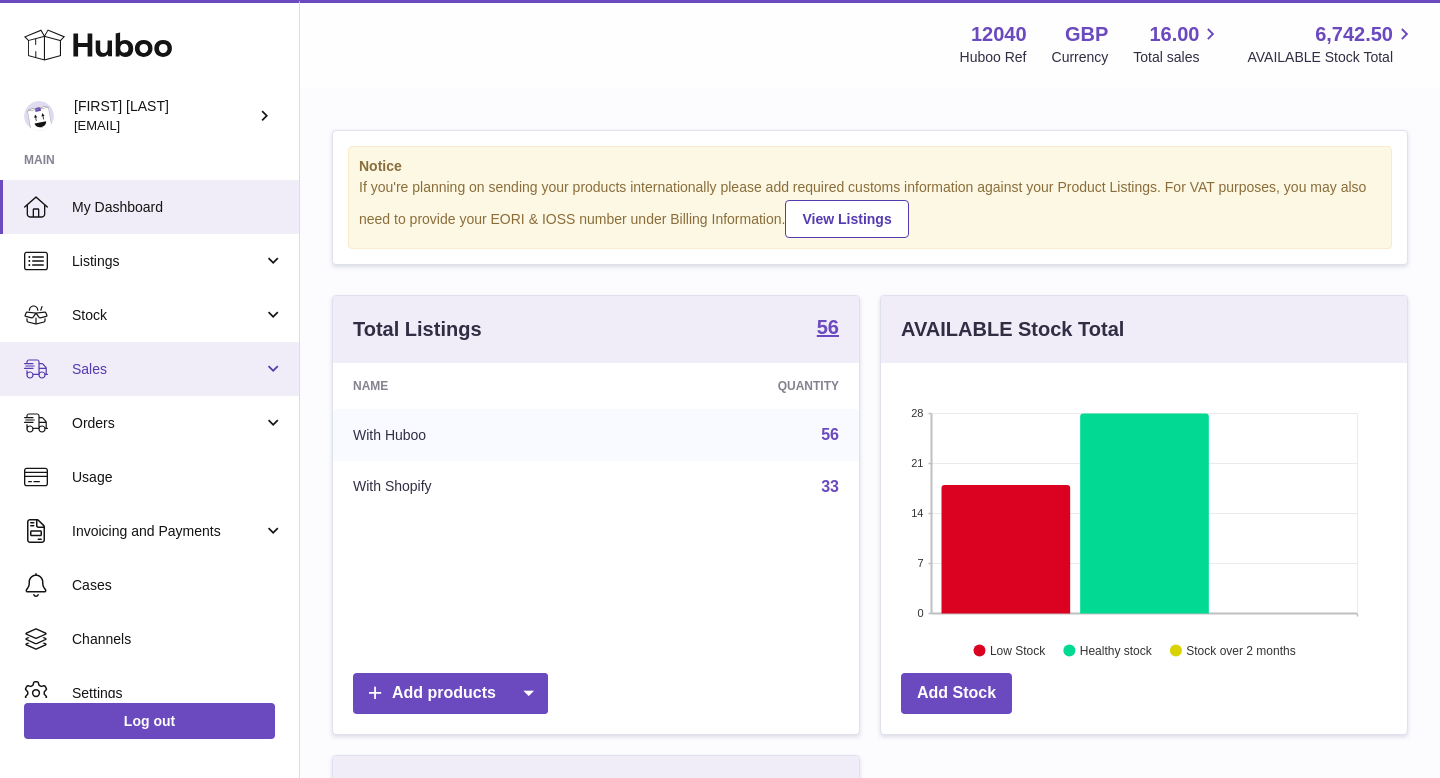 click on "Sales" at bounding box center (149, 369) 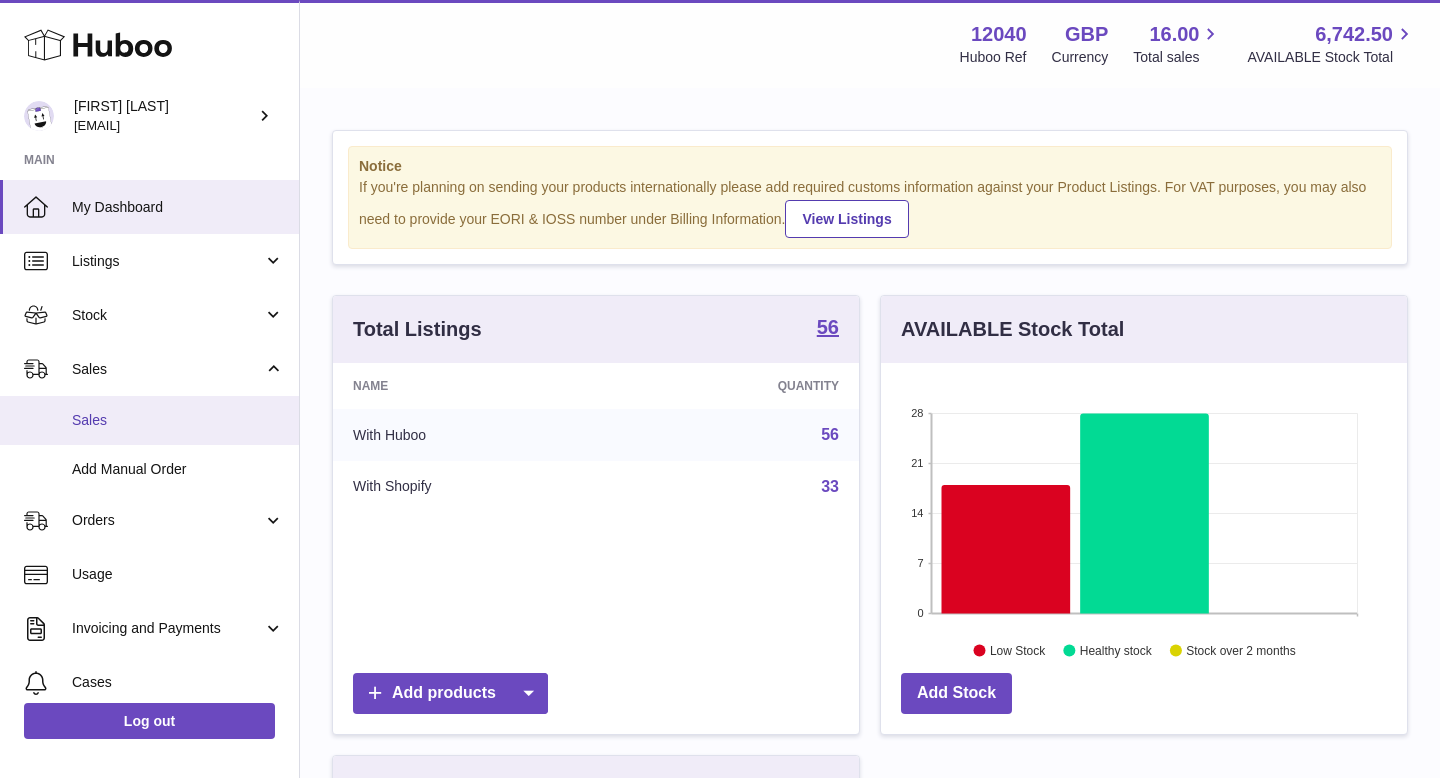 click on "Sales" at bounding box center [178, 420] 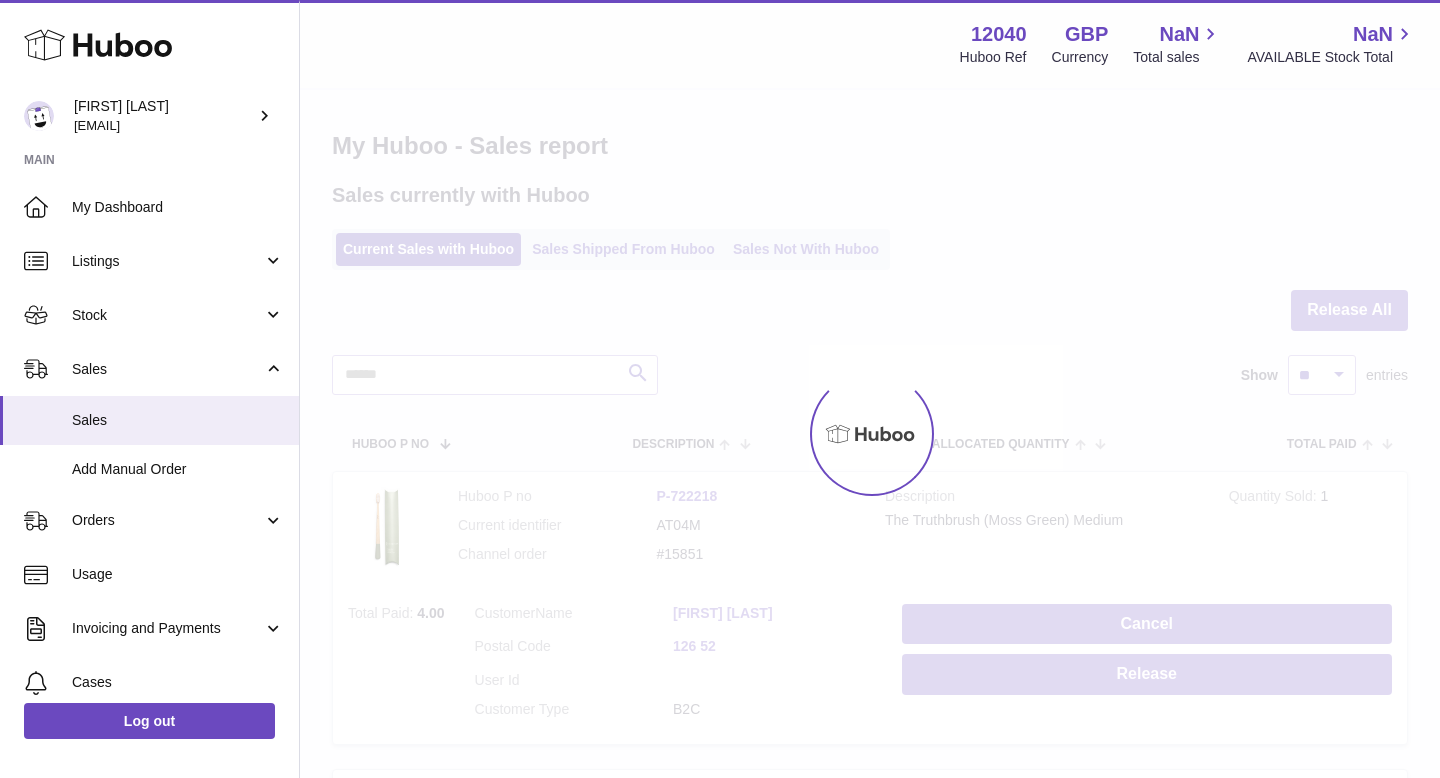 scroll, scrollTop: 0, scrollLeft: 0, axis: both 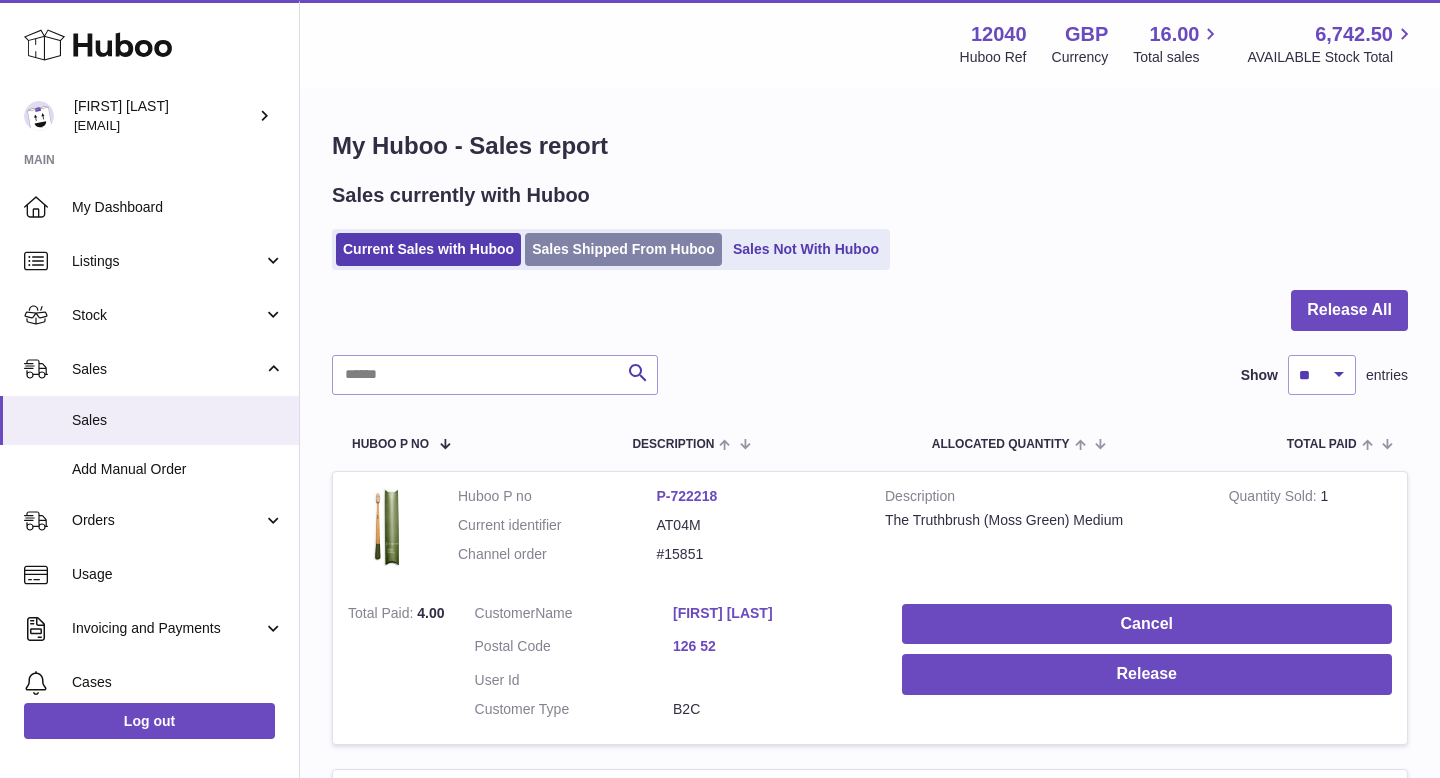 click on "Sales Shipped From Huboo" at bounding box center (623, 249) 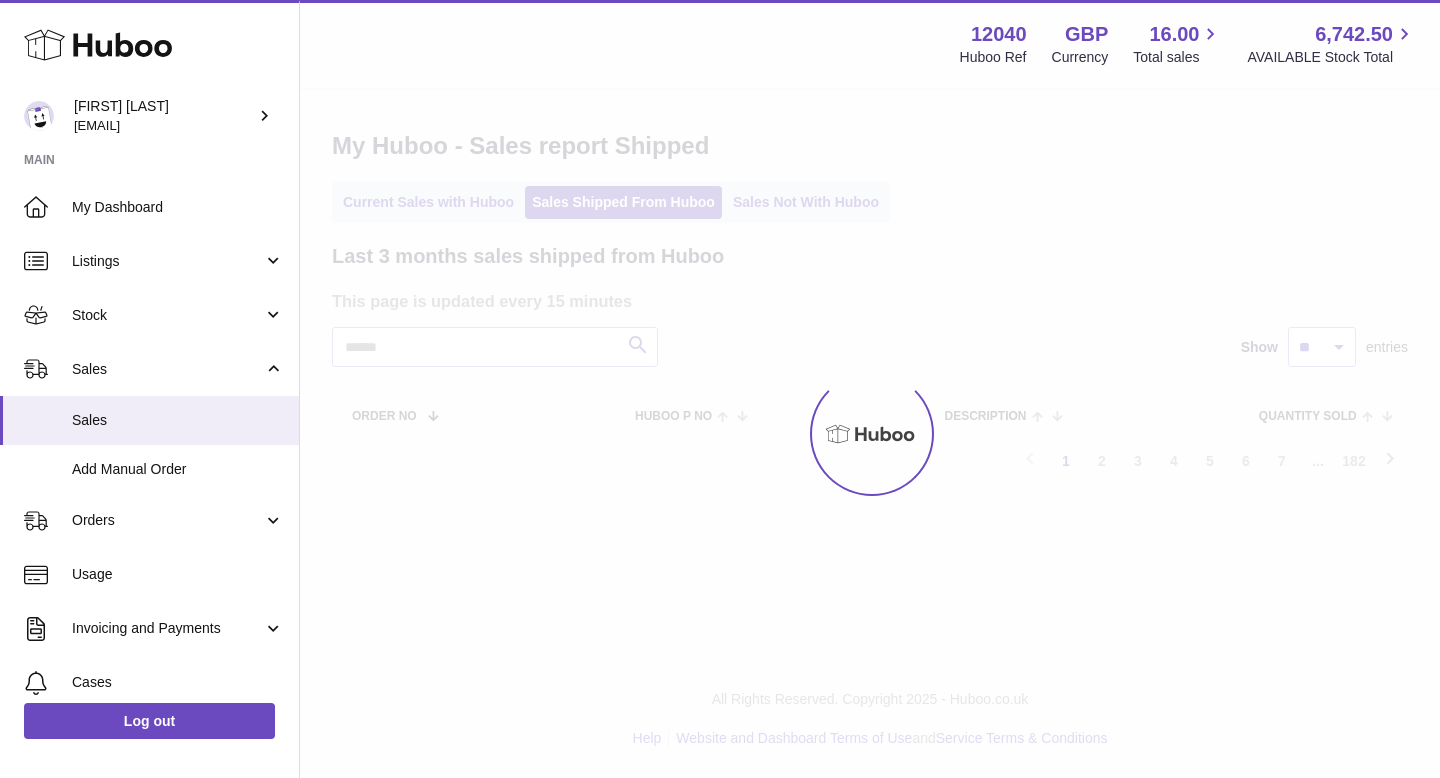 scroll, scrollTop: 0, scrollLeft: 0, axis: both 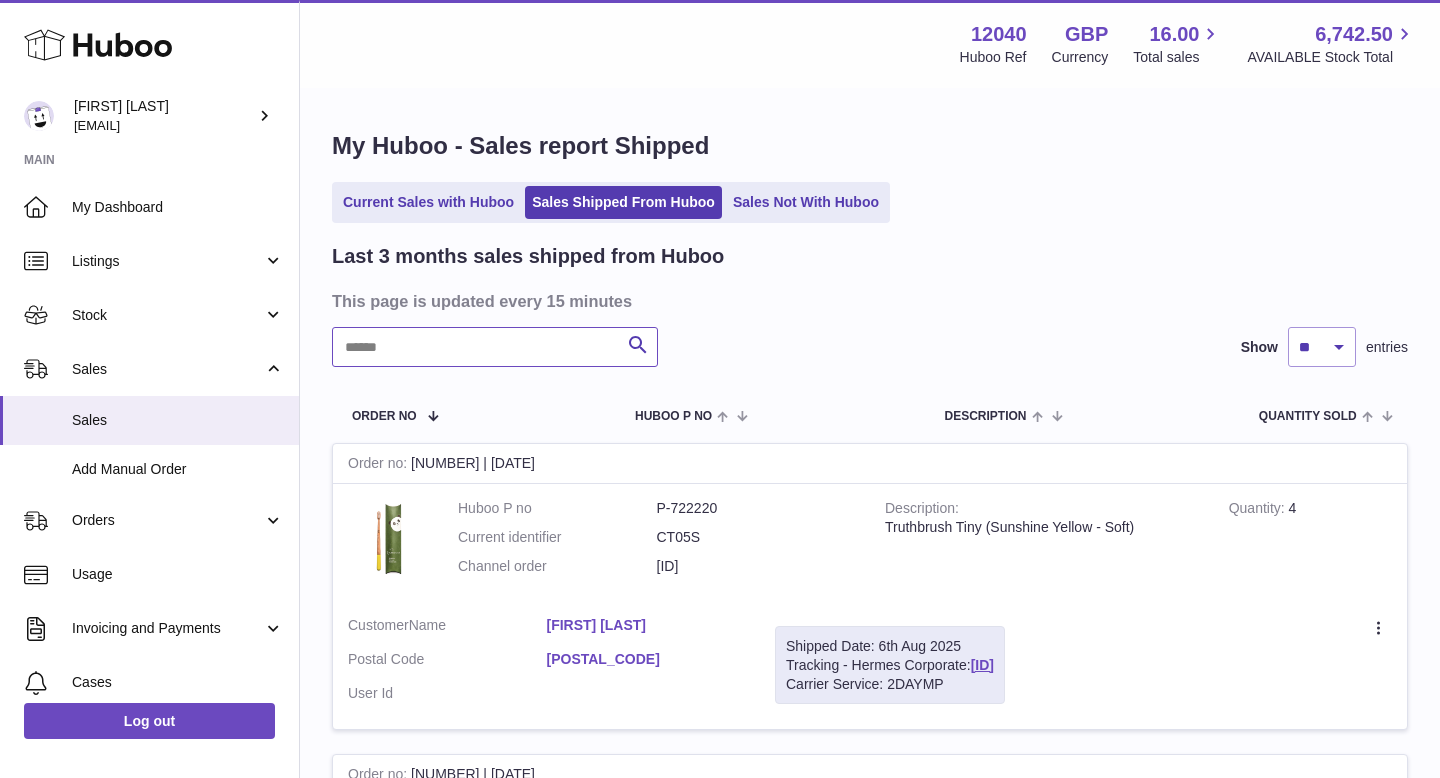 click at bounding box center (495, 347) 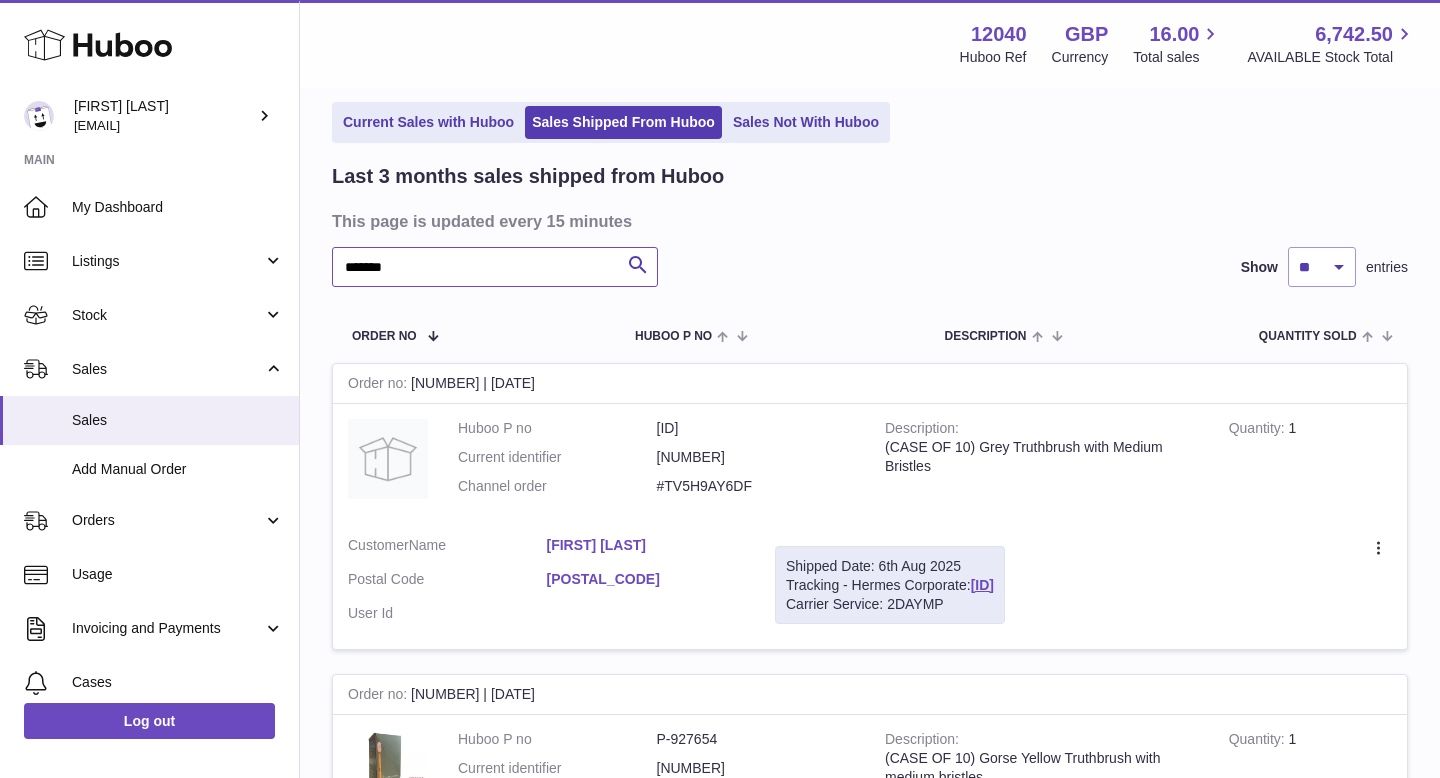 scroll, scrollTop: 87, scrollLeft: 0, axis: vertical 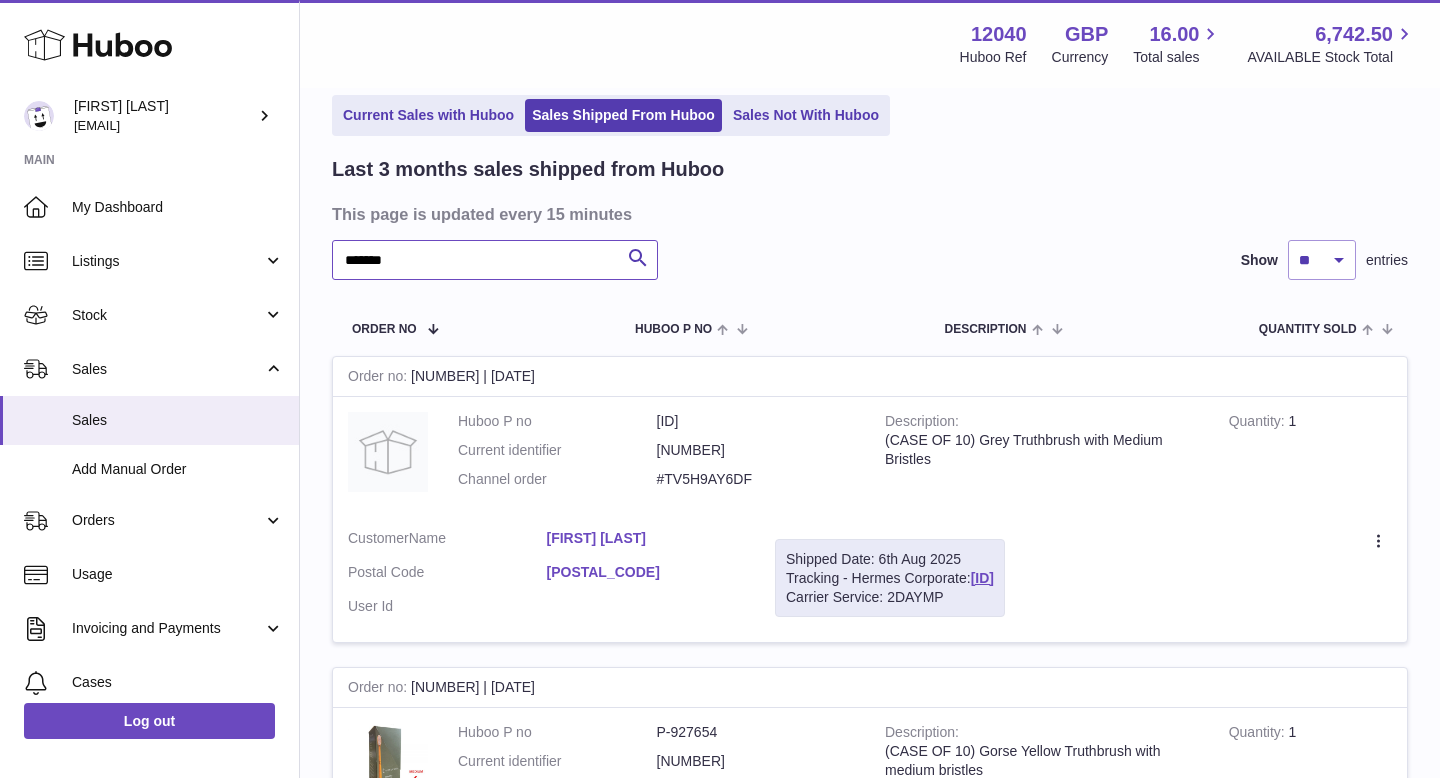 type on "*******" 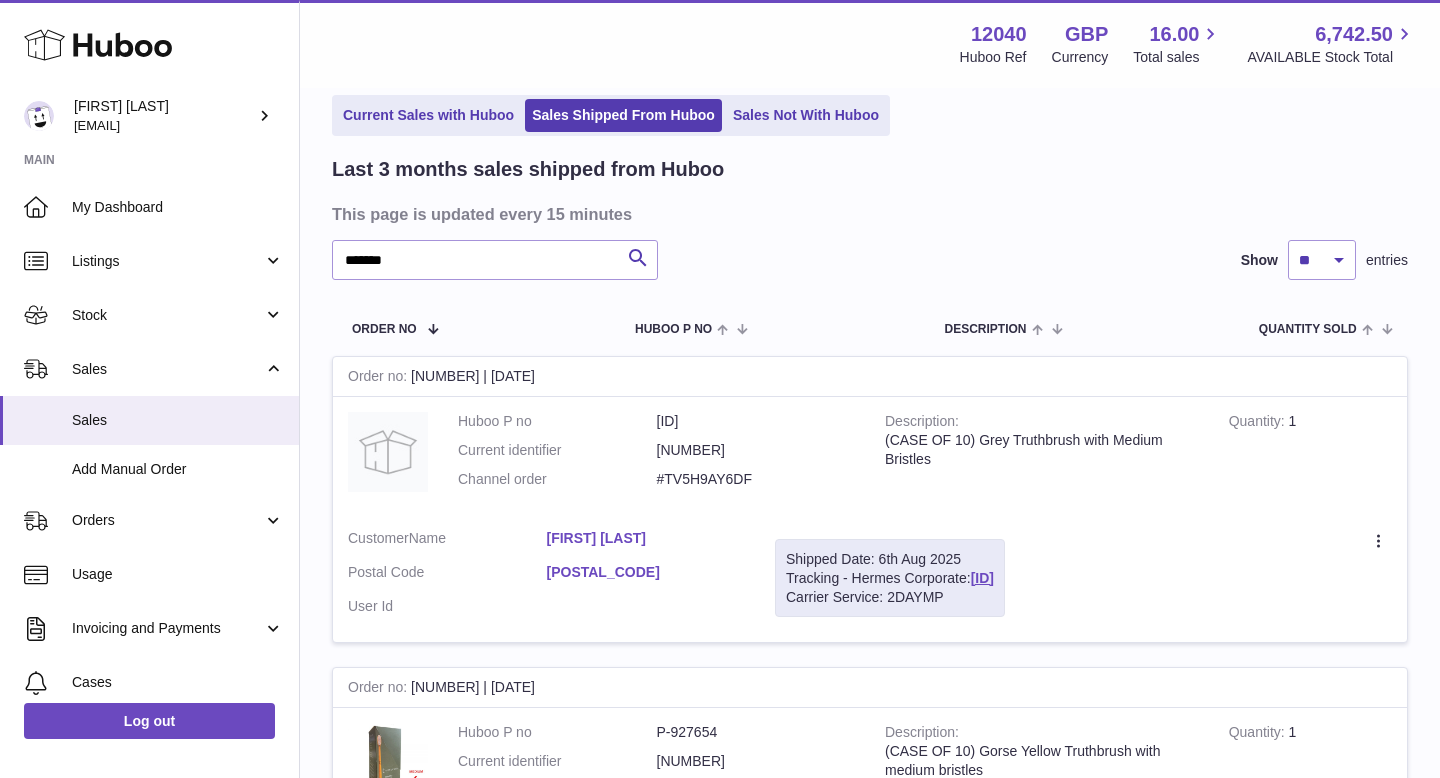 click on "Shipped Date: 6th Aug 2025
Tracking - Hermes Corporate:
H01HYA0051039524
Carrier Service: 2DAYMP" at bounding box center [890, 578] 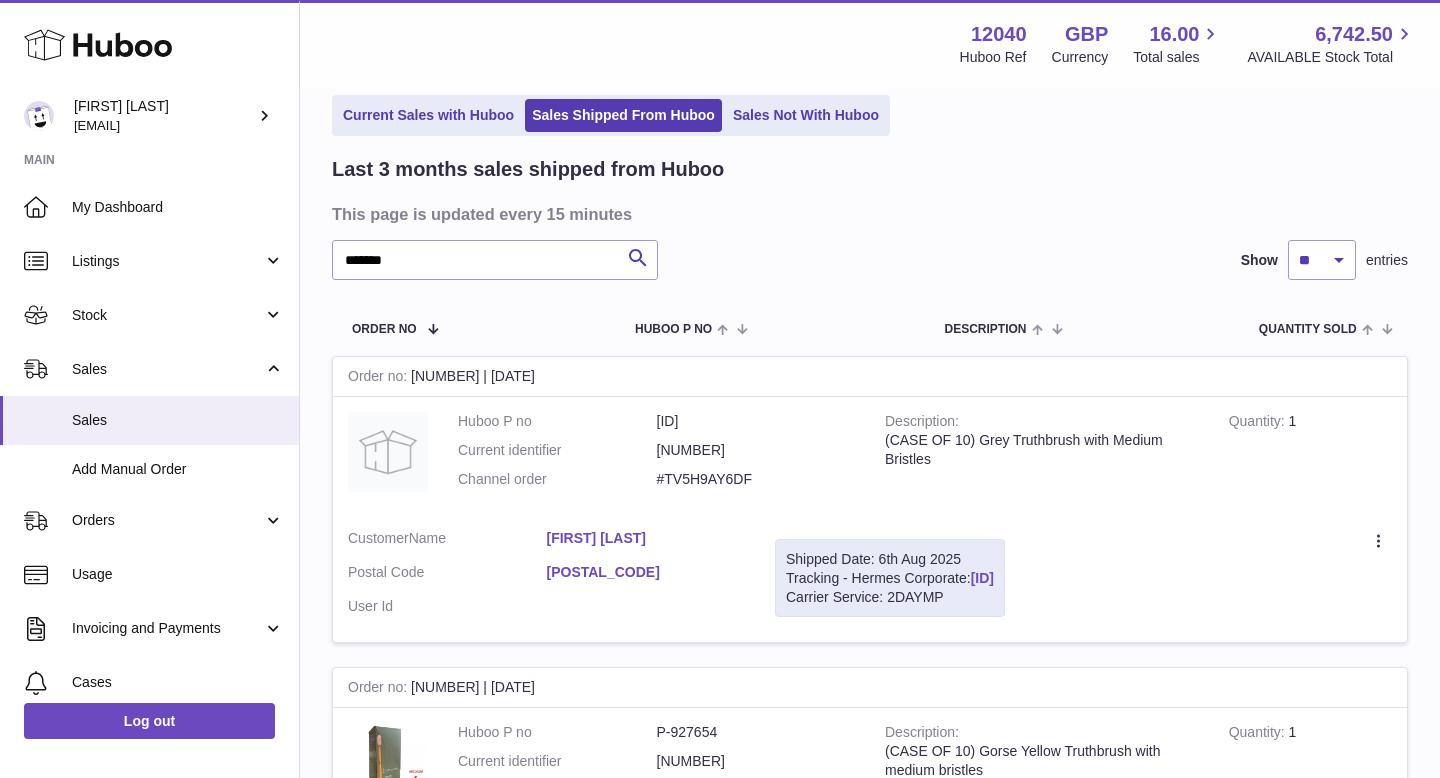 drag, startPoint x: 1113, startPoint y: 577, endPoint x: 974, endPoint y: 576, distance: 139.0036 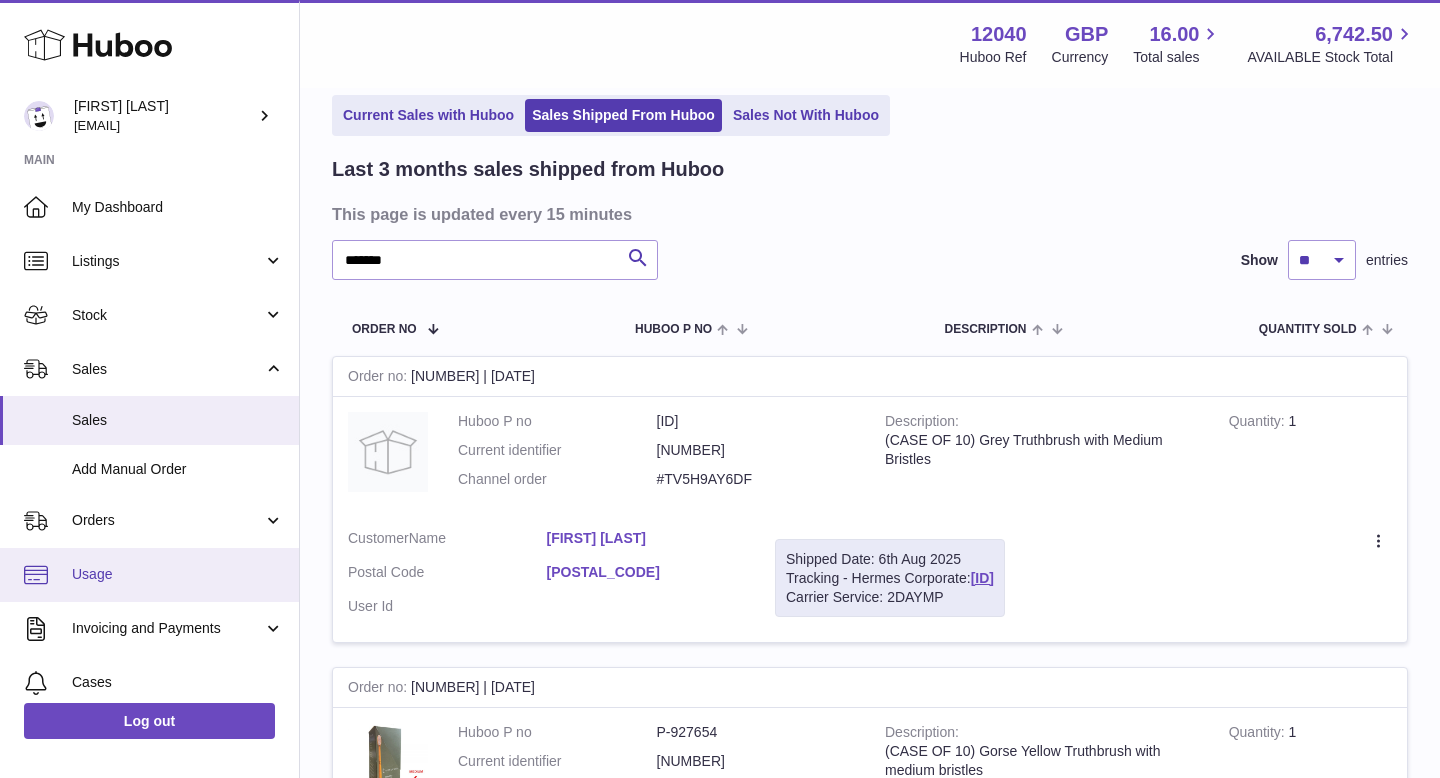click on "Usage" at bounding box center (149, 575) 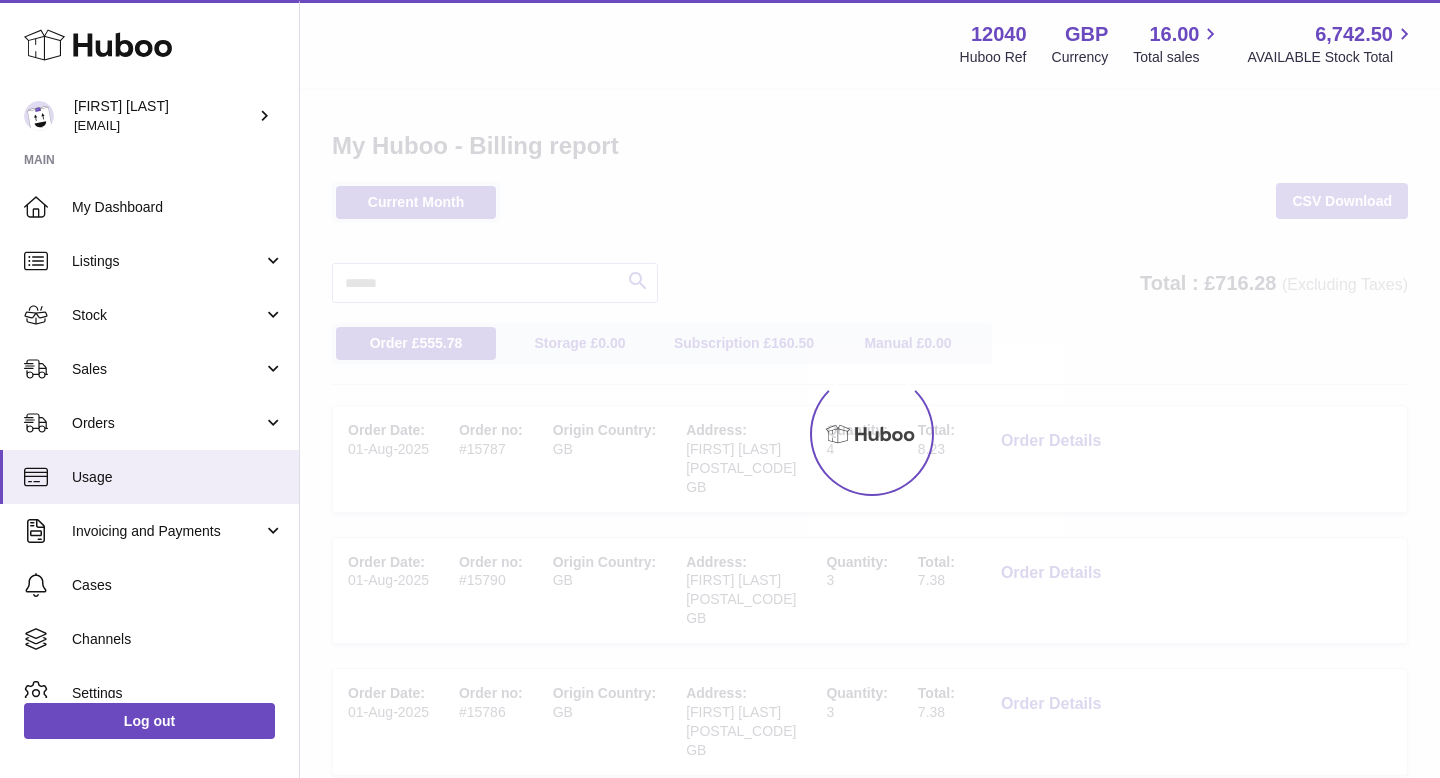scroll, scrollTop: 0, scrollLeft: 0, axis: both 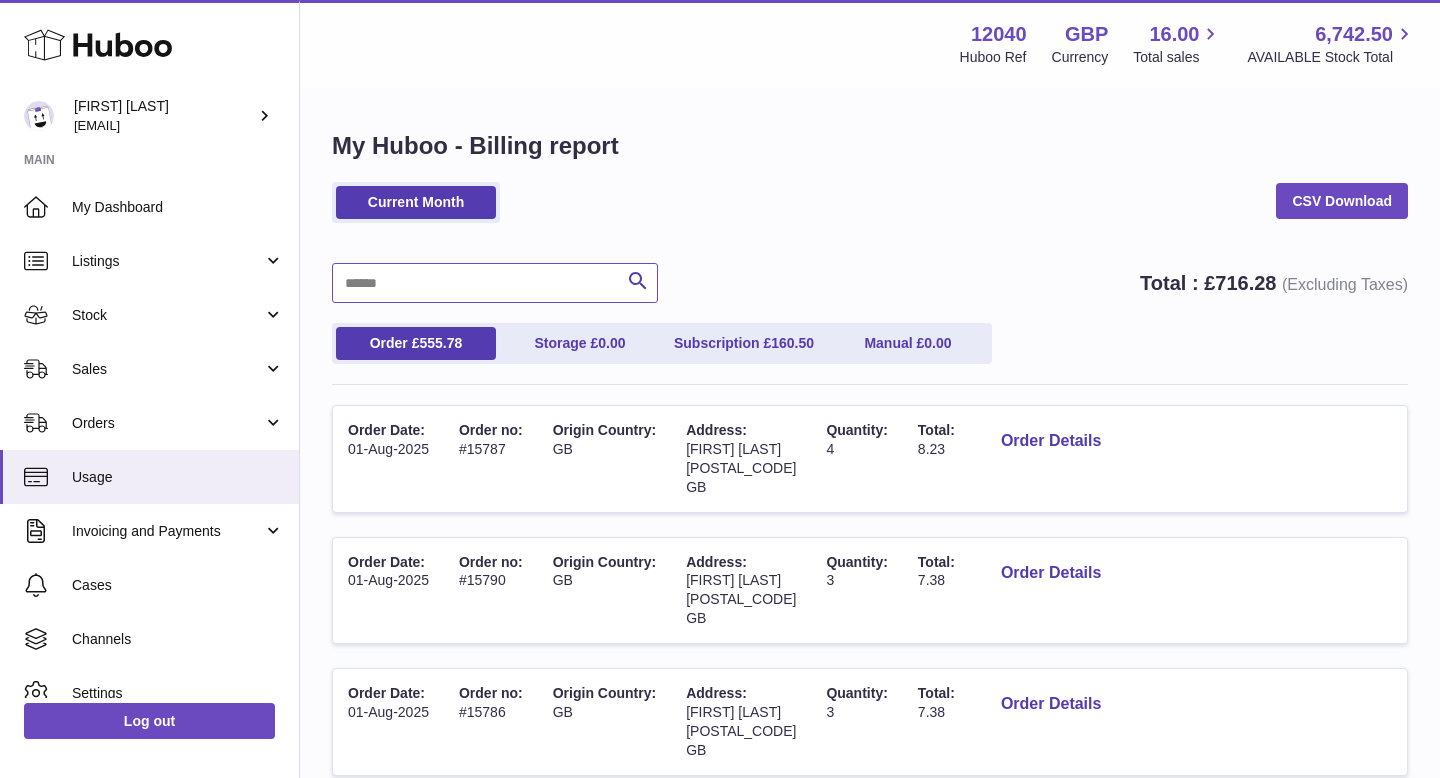 click at bounding box center (495, 283) 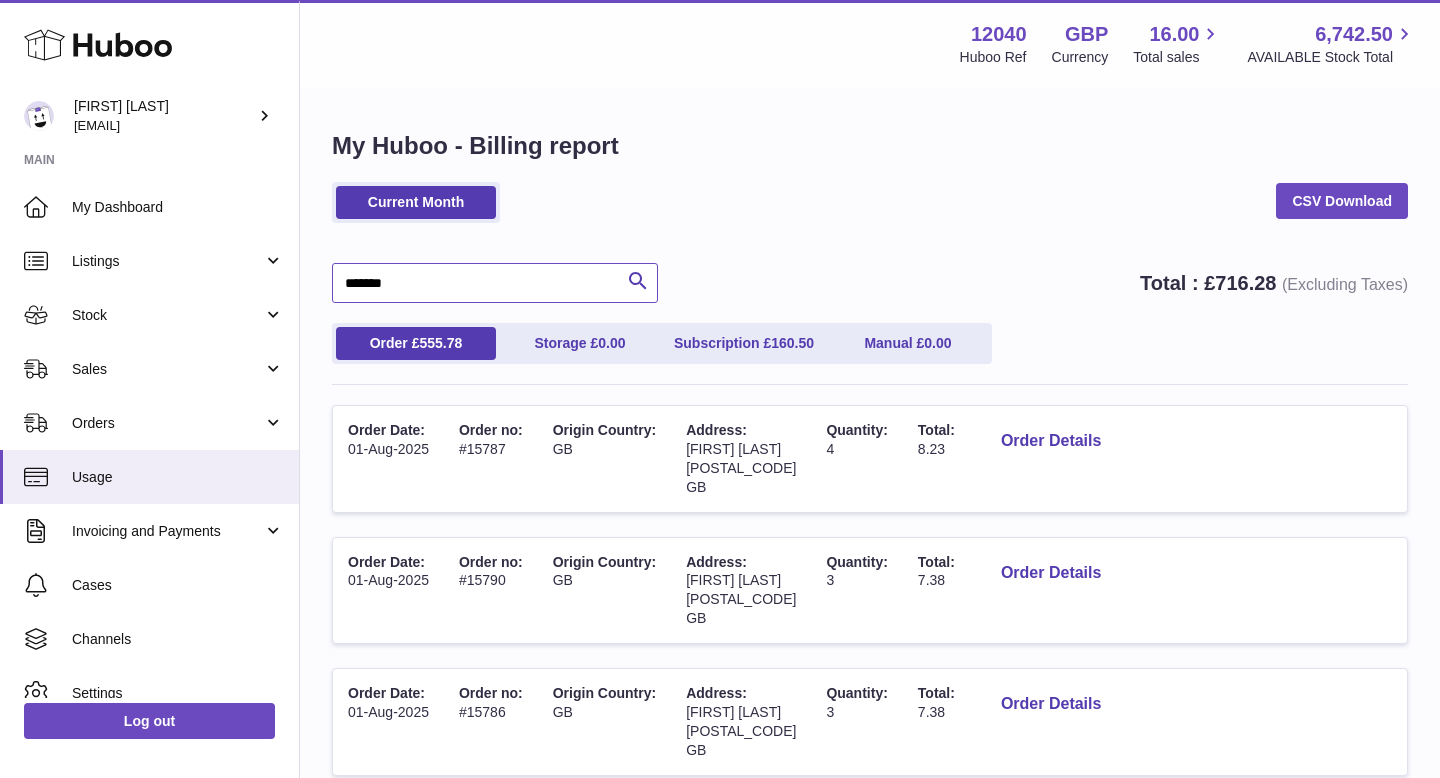 type on "*******" 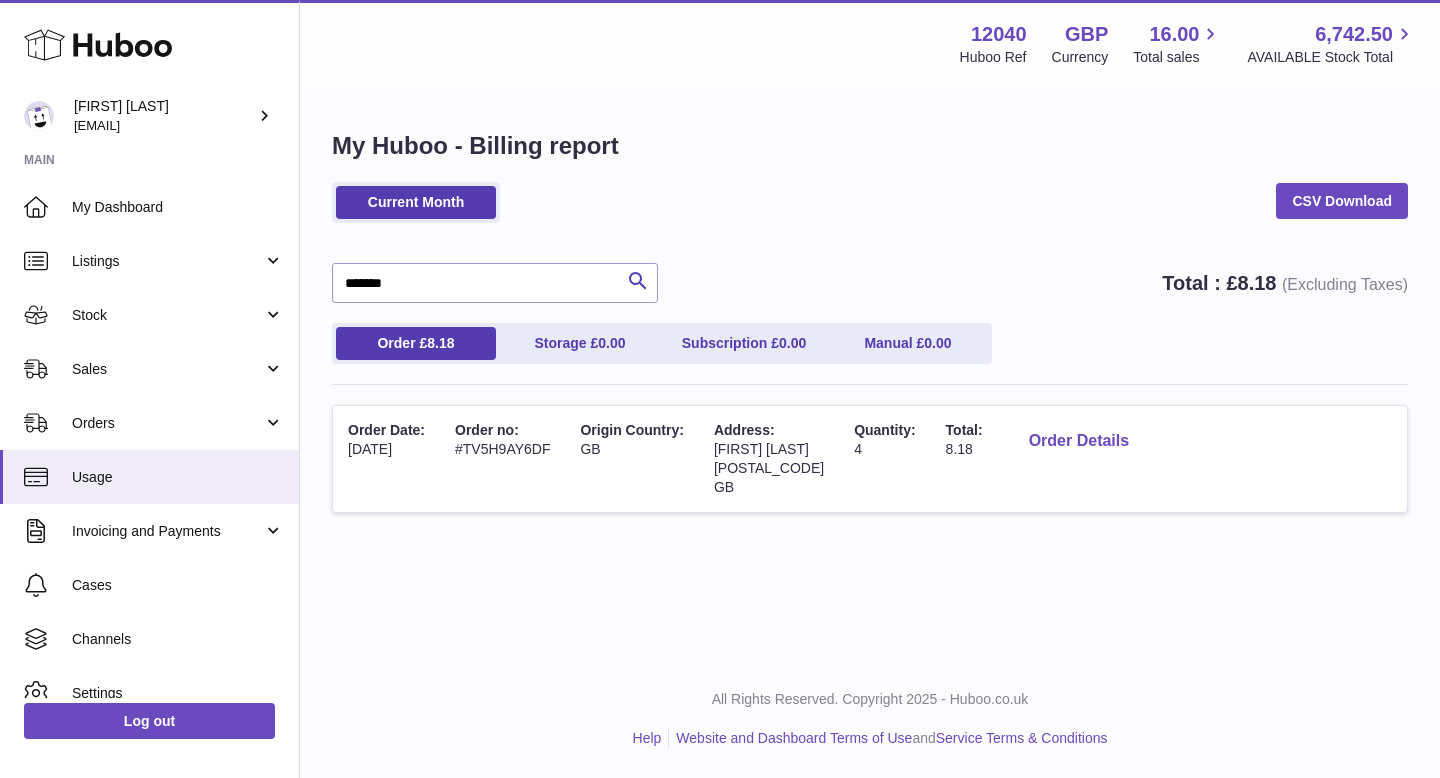 click on "Order Details" at bounding box center (1079, 441) 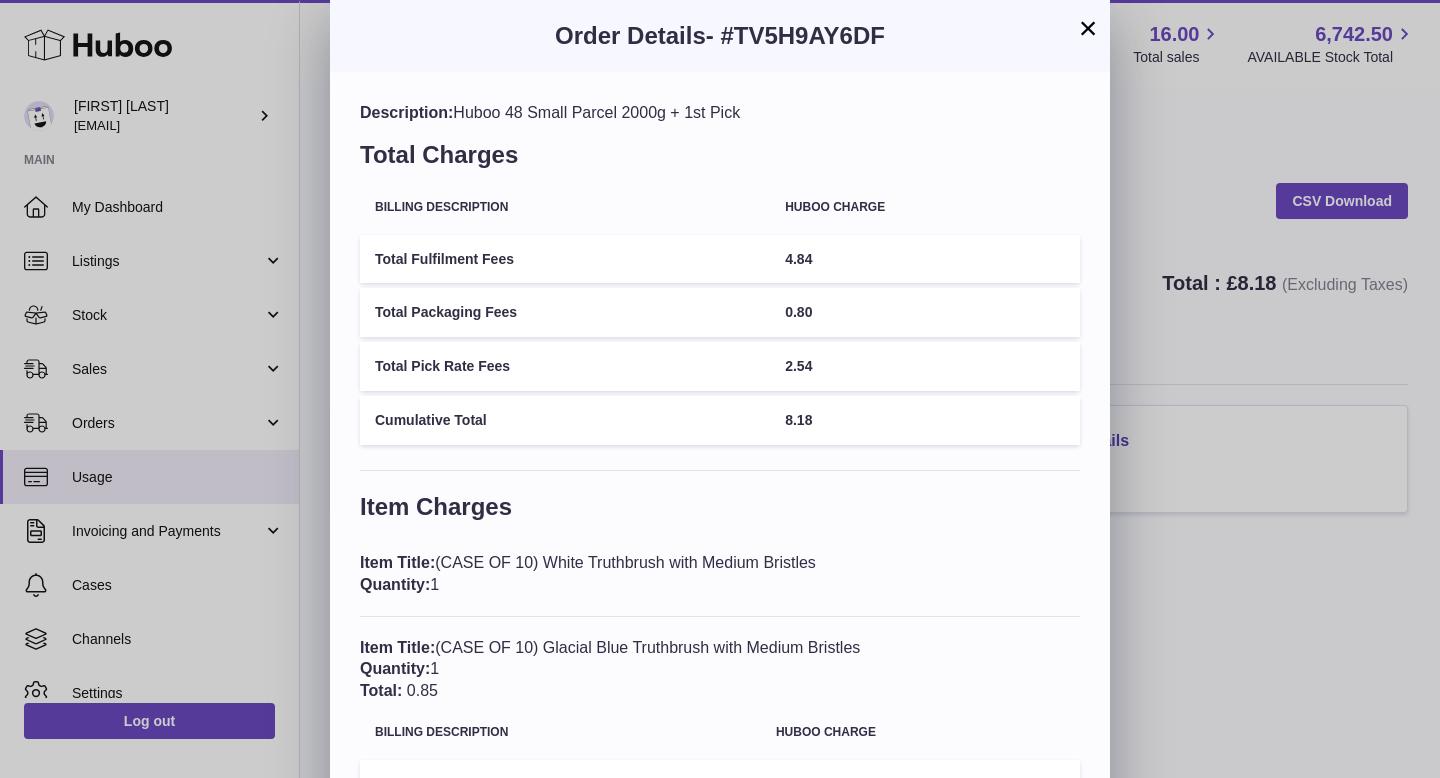 click on "×" at bounding box center (1088, 28) 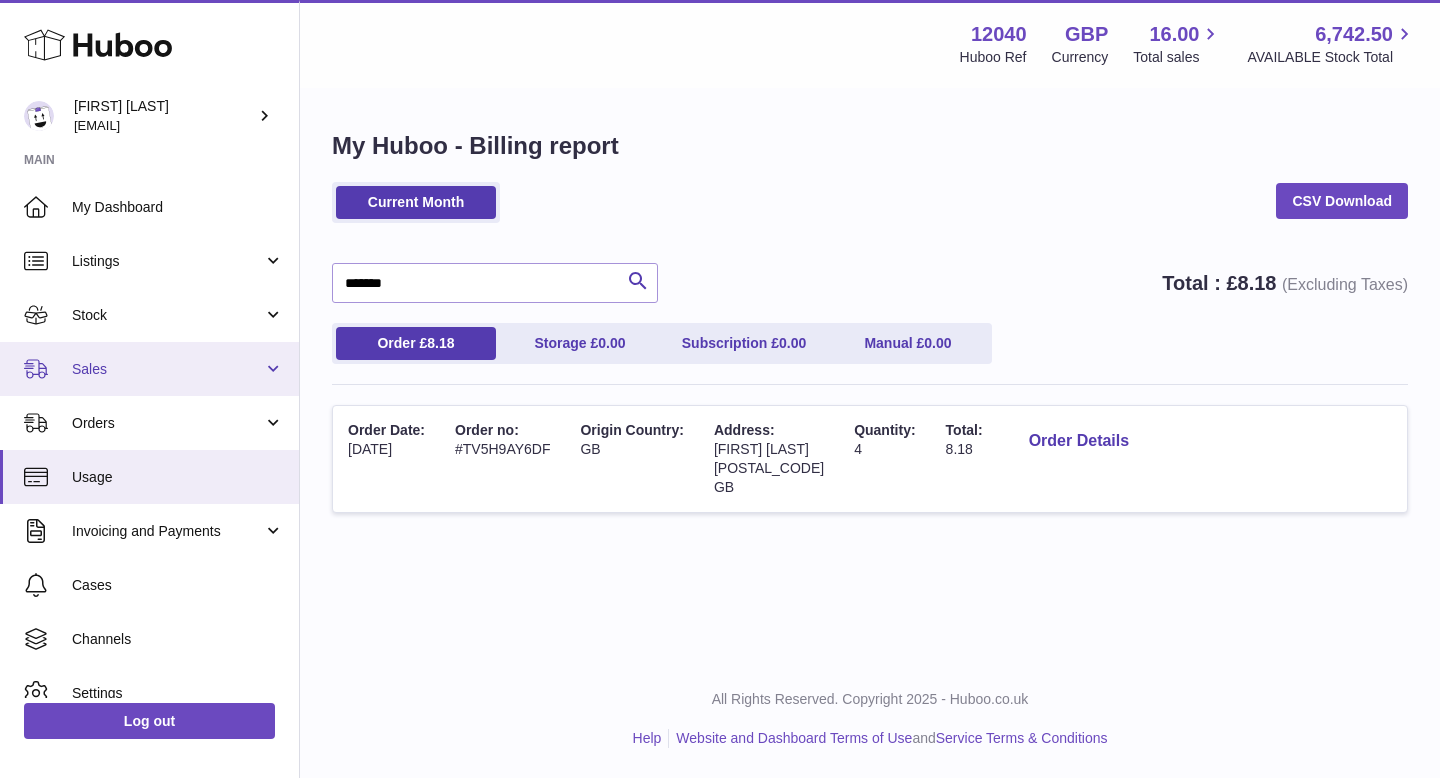 click on "Sales" at bounding box center [167, 369] 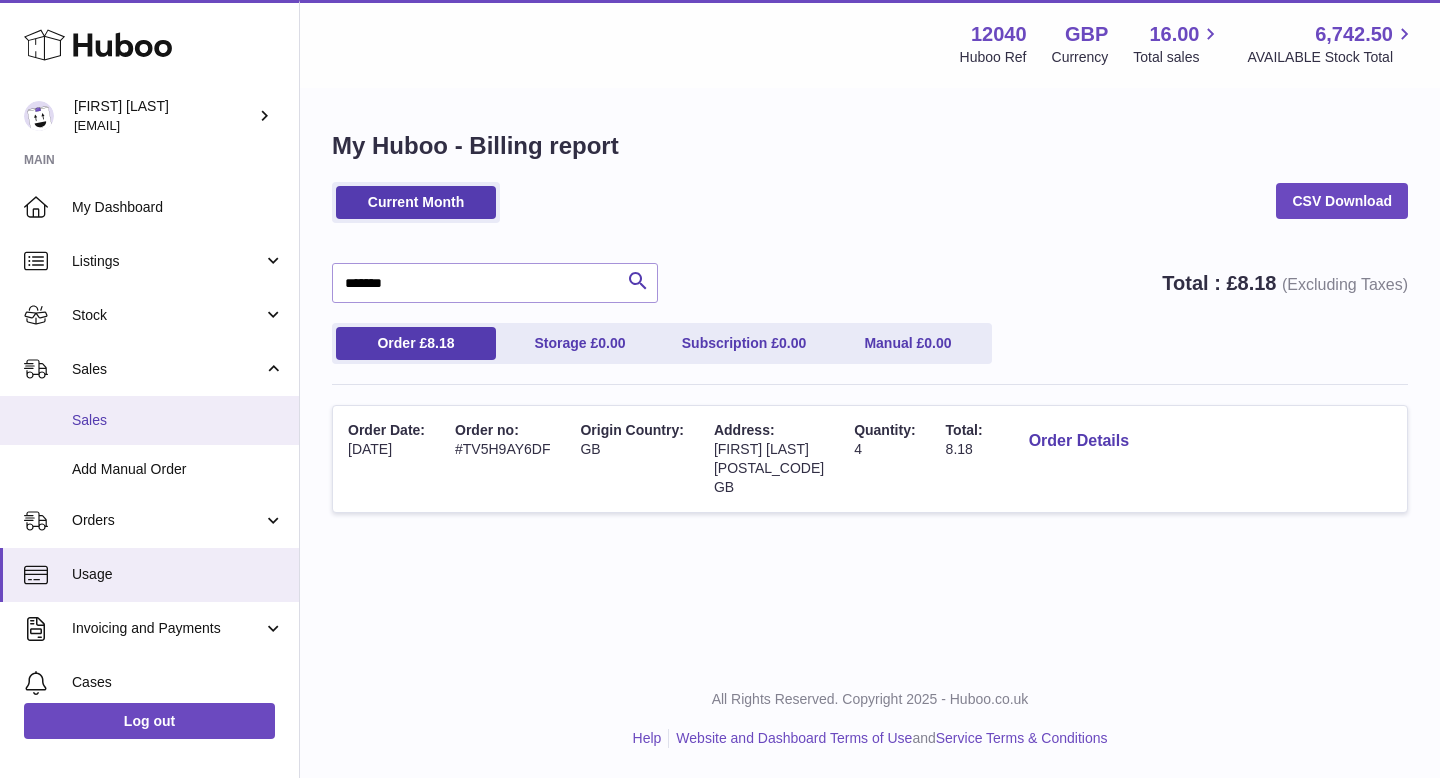 click on "Sales" at bounding box center (178, 420) 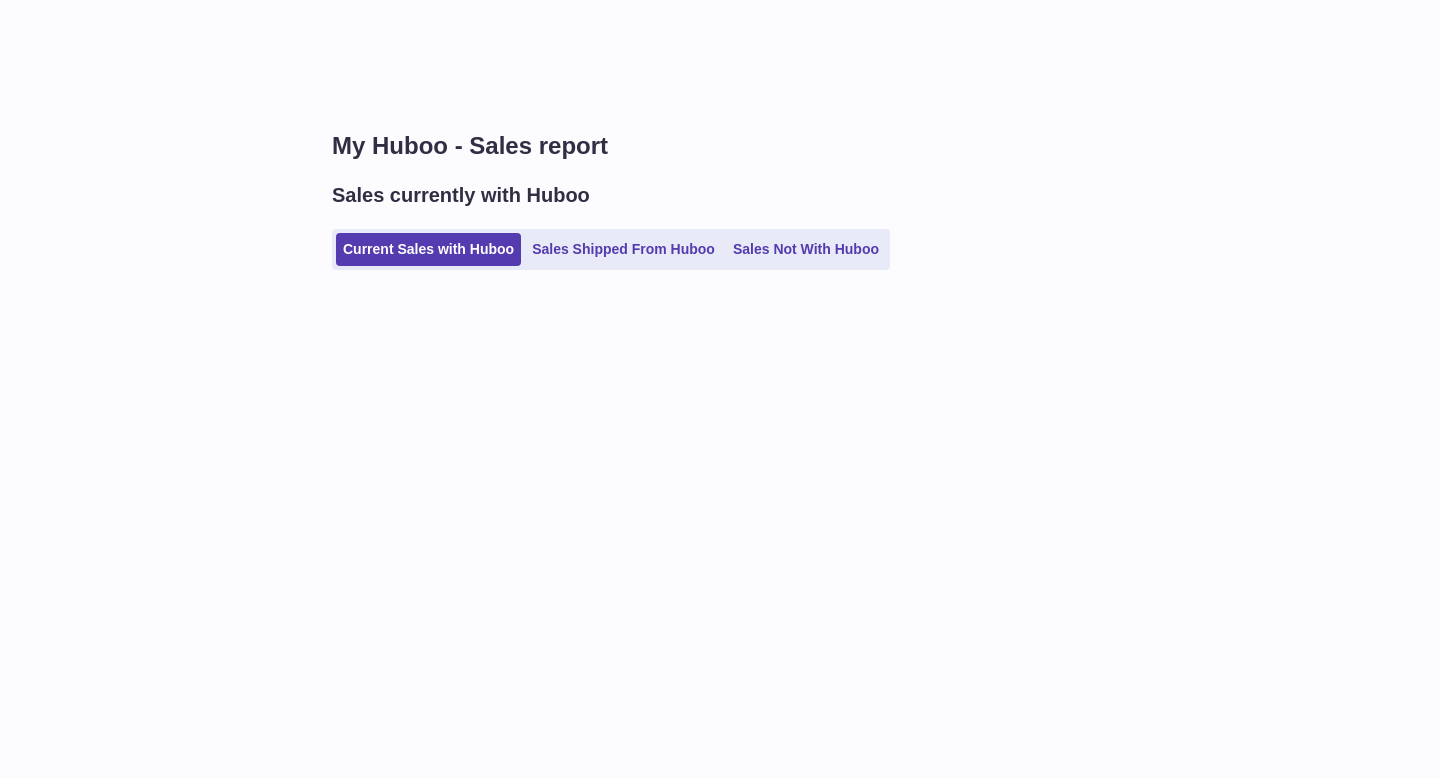 scroll, scrollTop: 0, scrollLeft: 0, axis: both 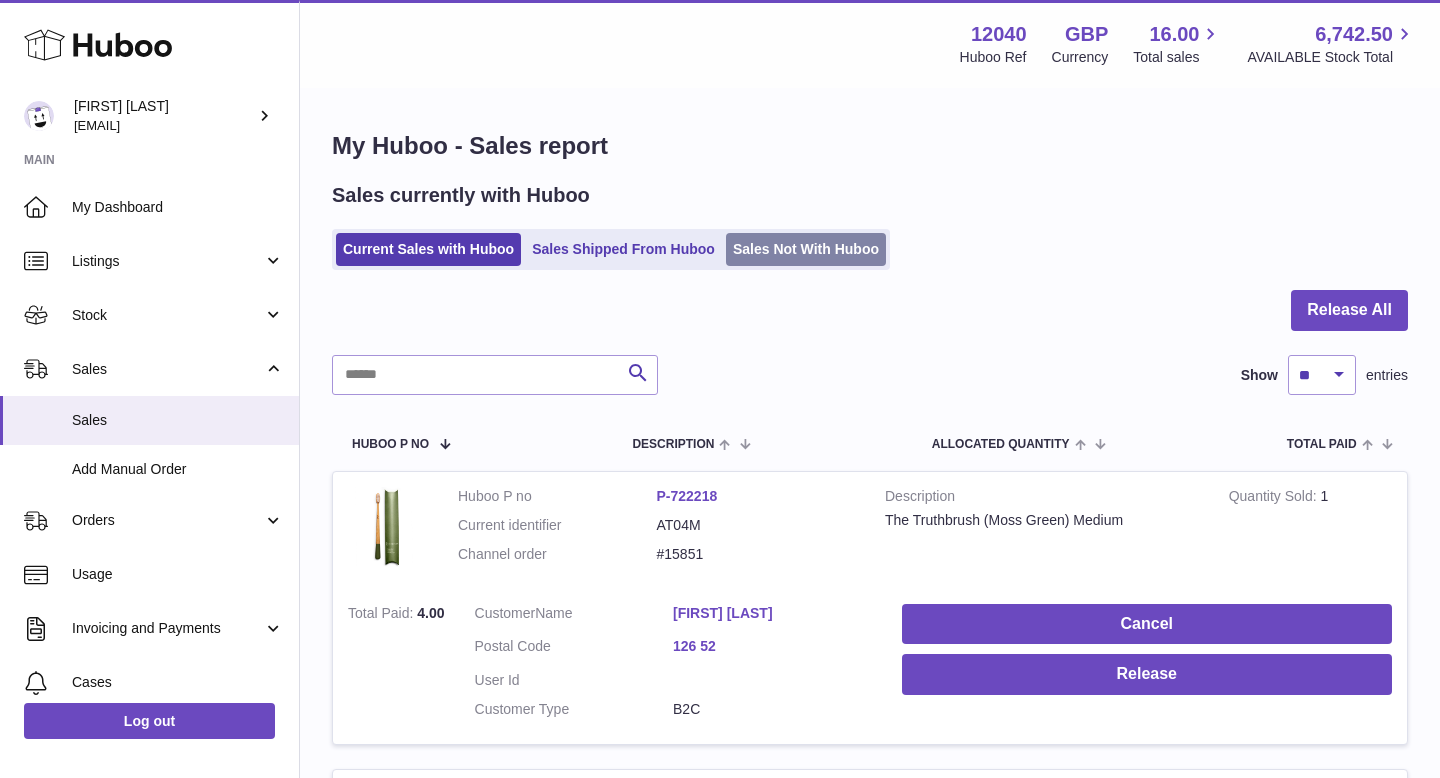 click on "Sales Not With Huboo" at bounding box center (806, 249) 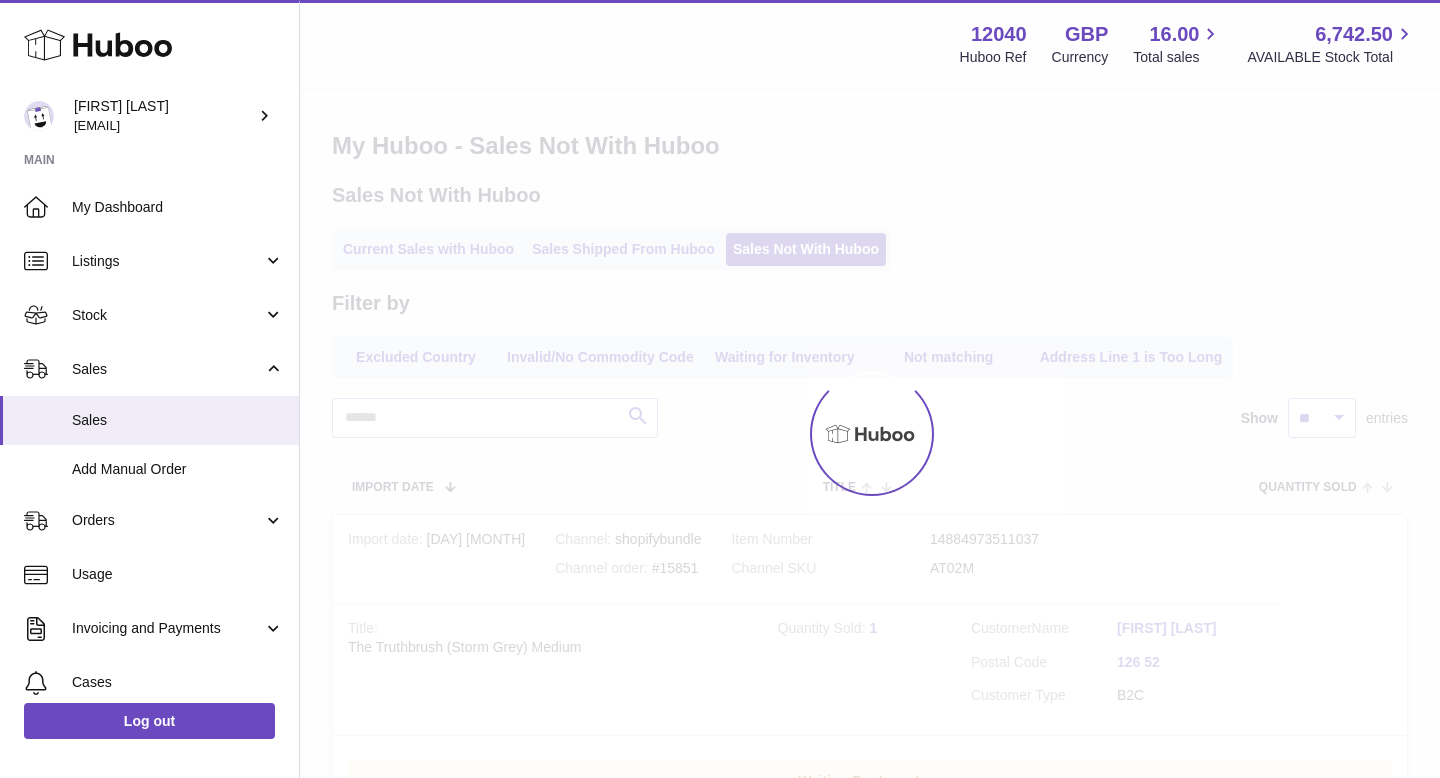 scroll, scrollTop: 0, scrollLeft: 0, axis: both 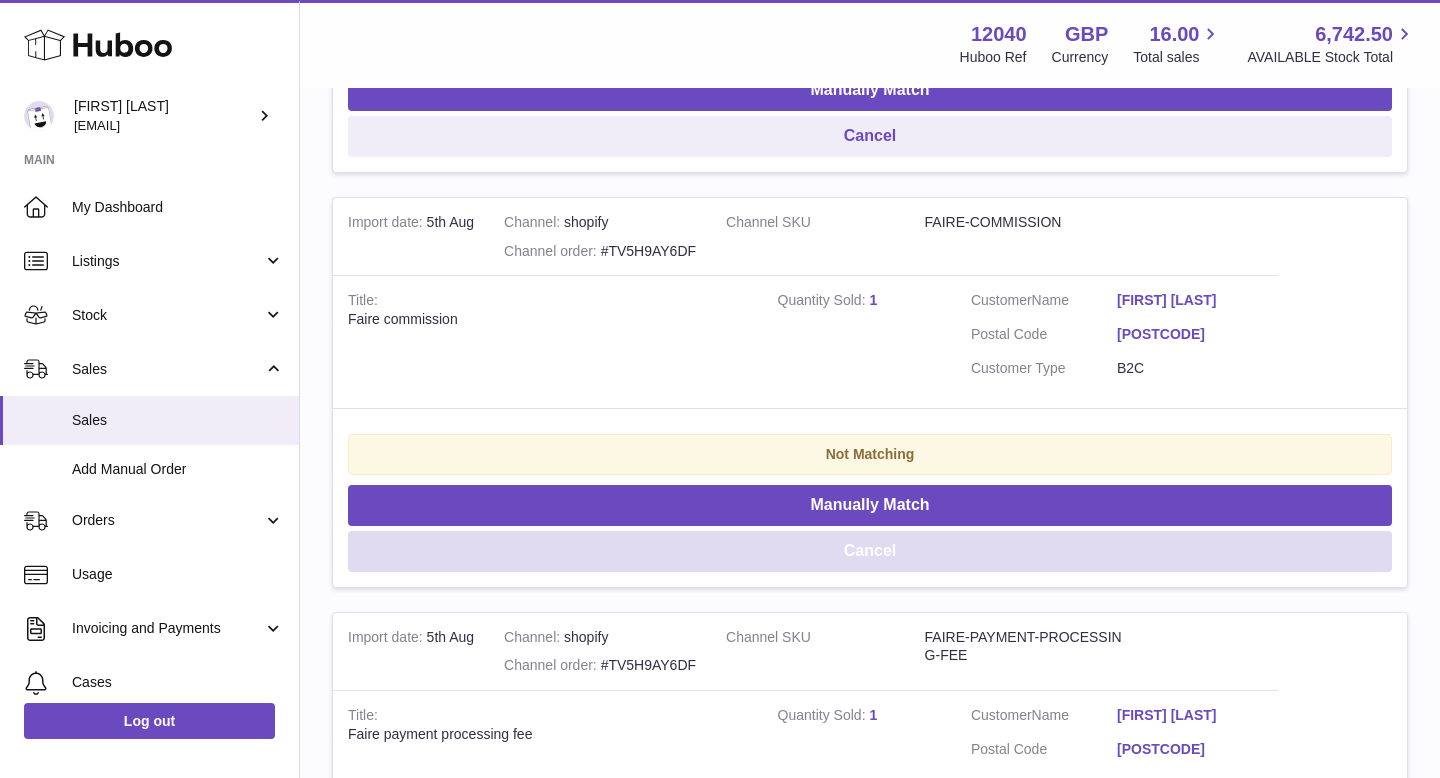 click on "Cancel" at bounding box center [870, 551] 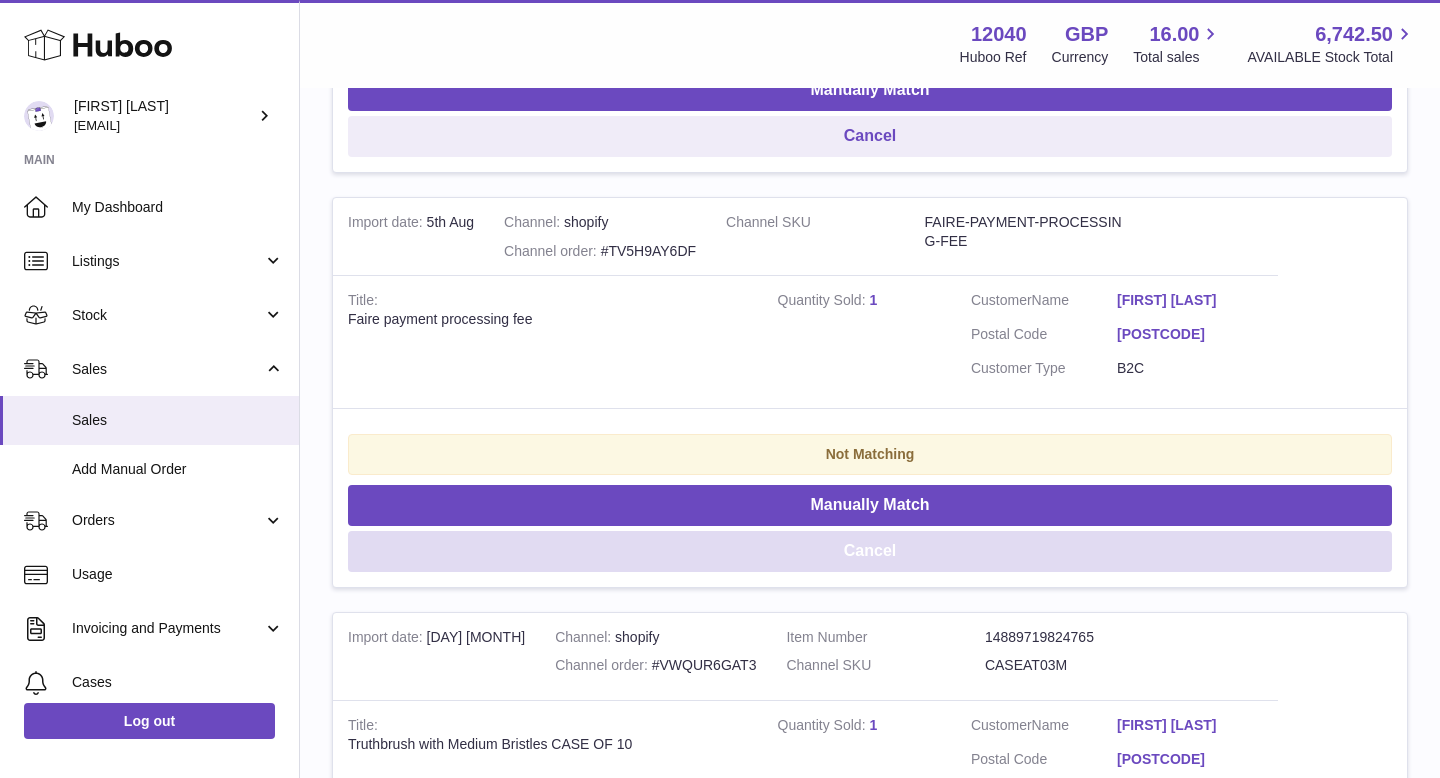 click on "Cancel" at bounding box center (870, 551) 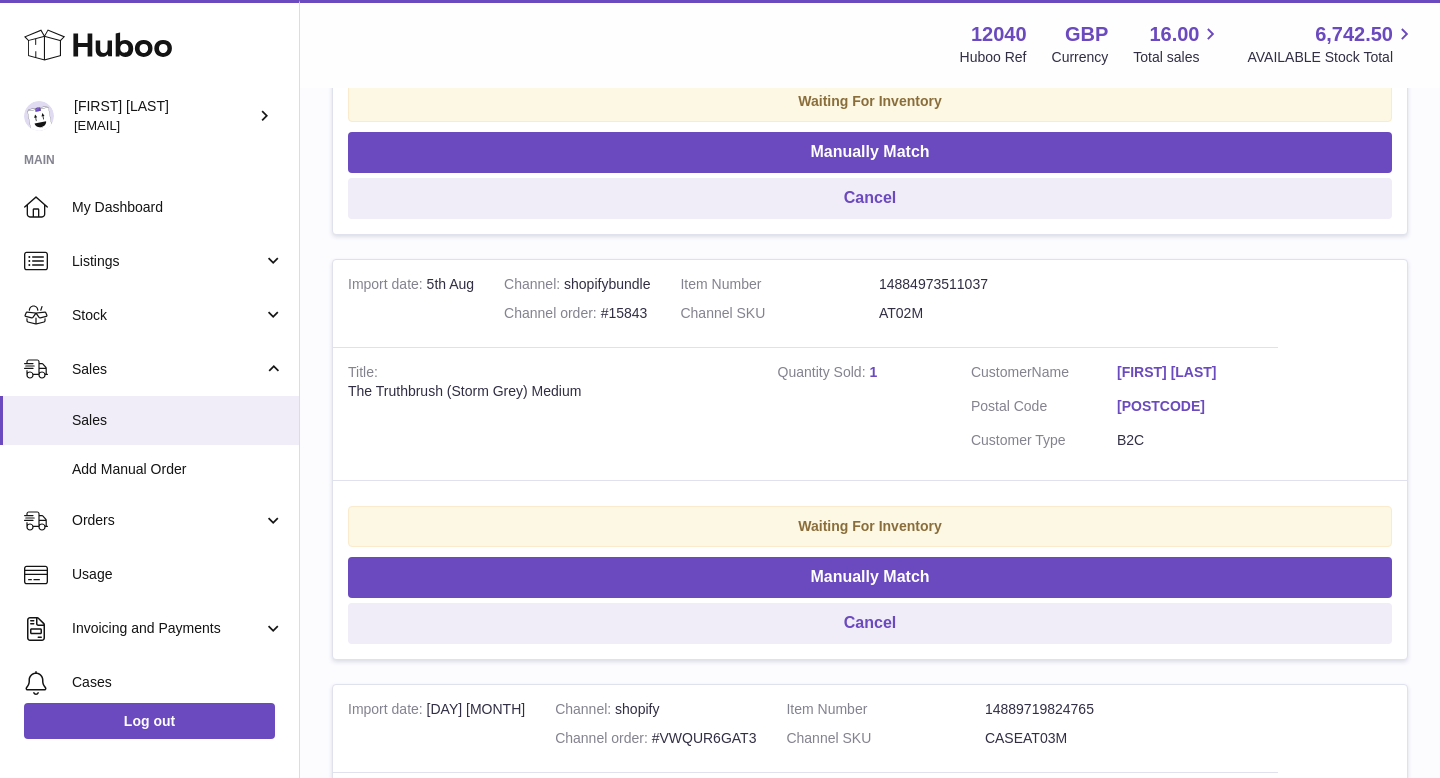 scroll, scrollTop: 1103, scrollLeft: 0, axis: vertical 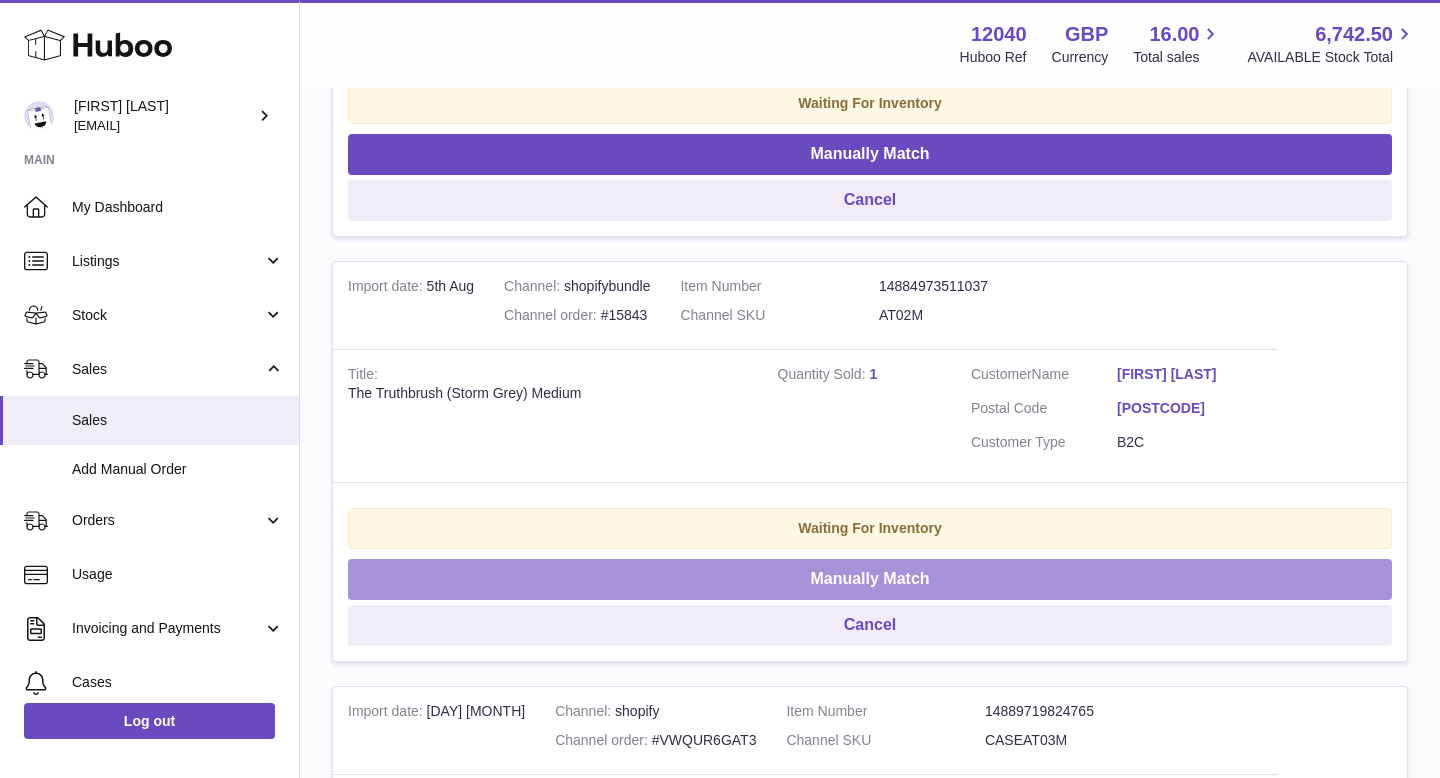 click on "Manually Match" at bounding box center (870, 579) 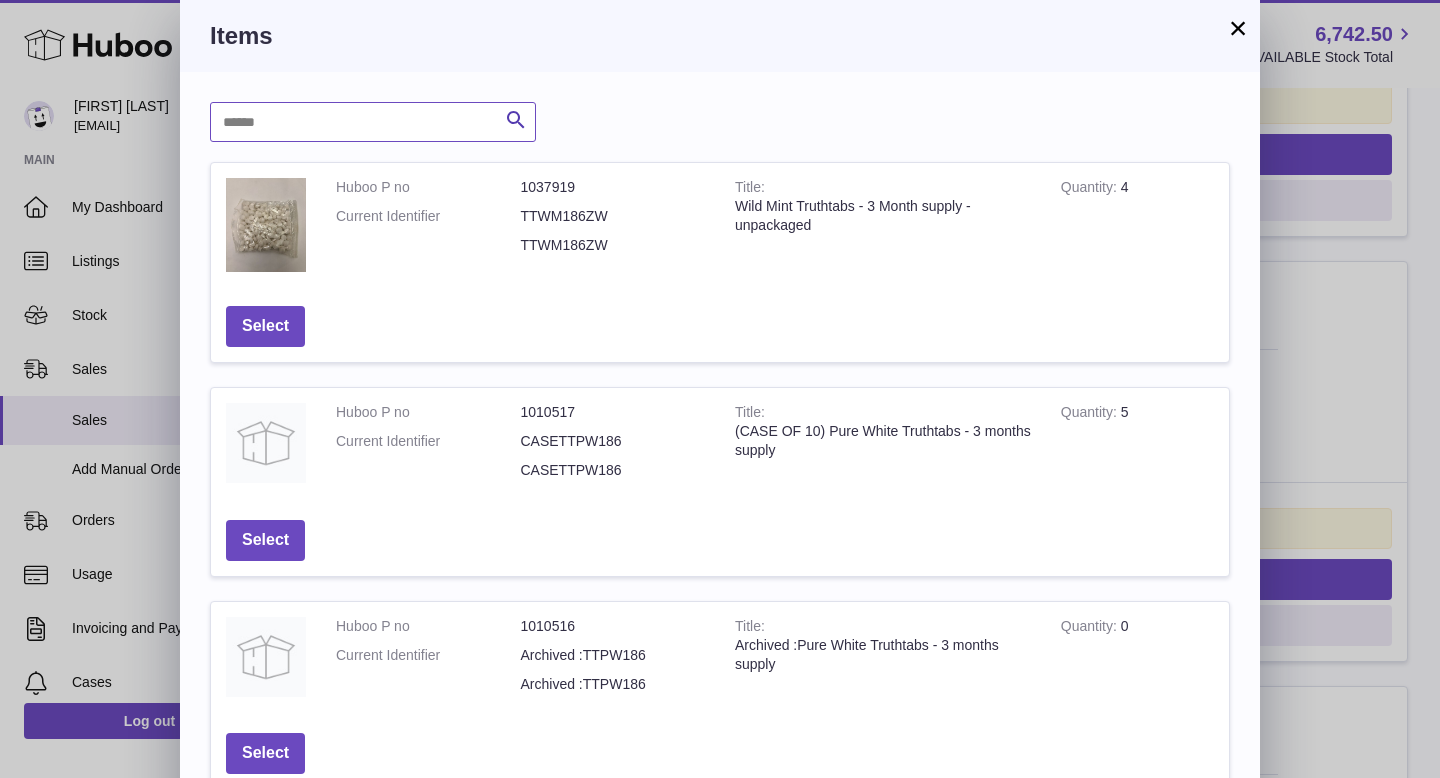 click at bounding box center [373, 122] 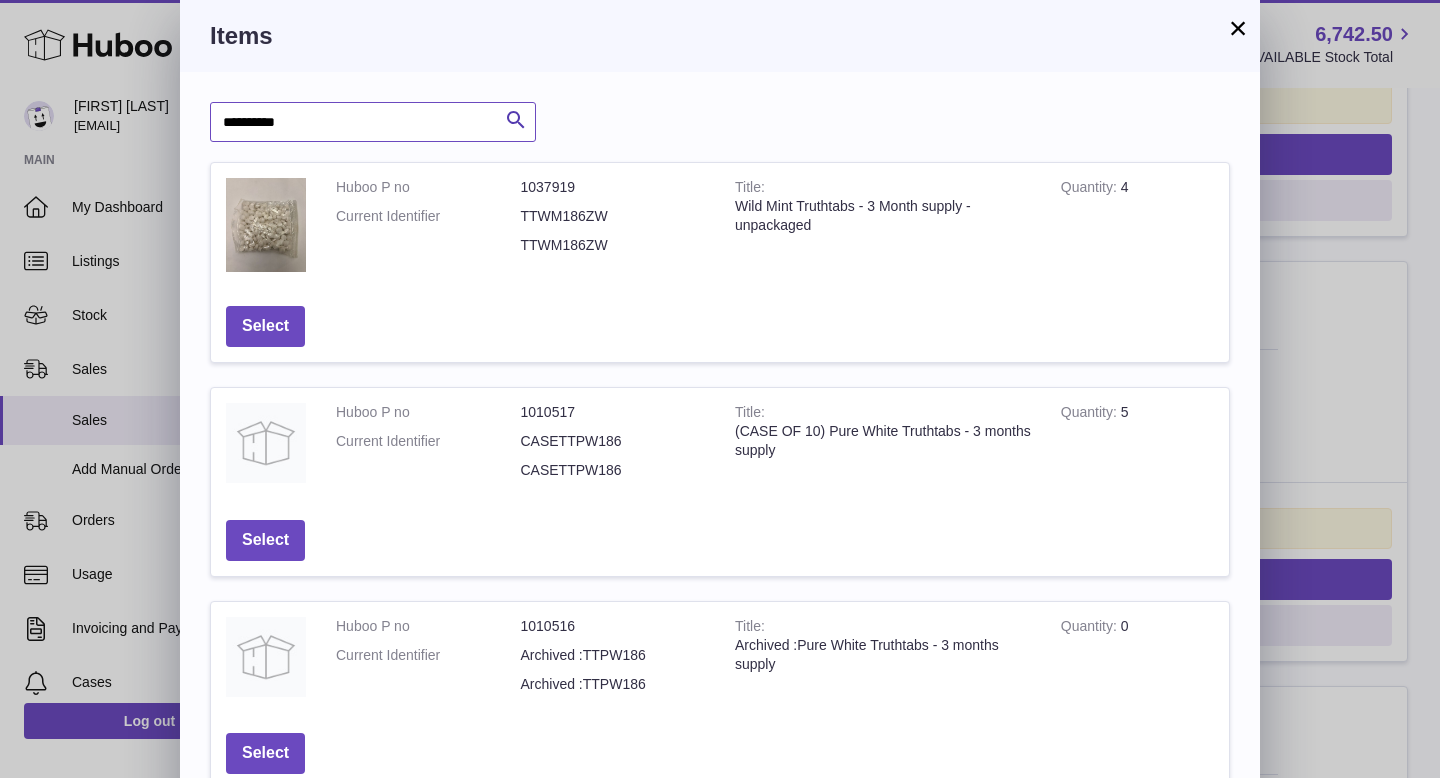 type on "**********" 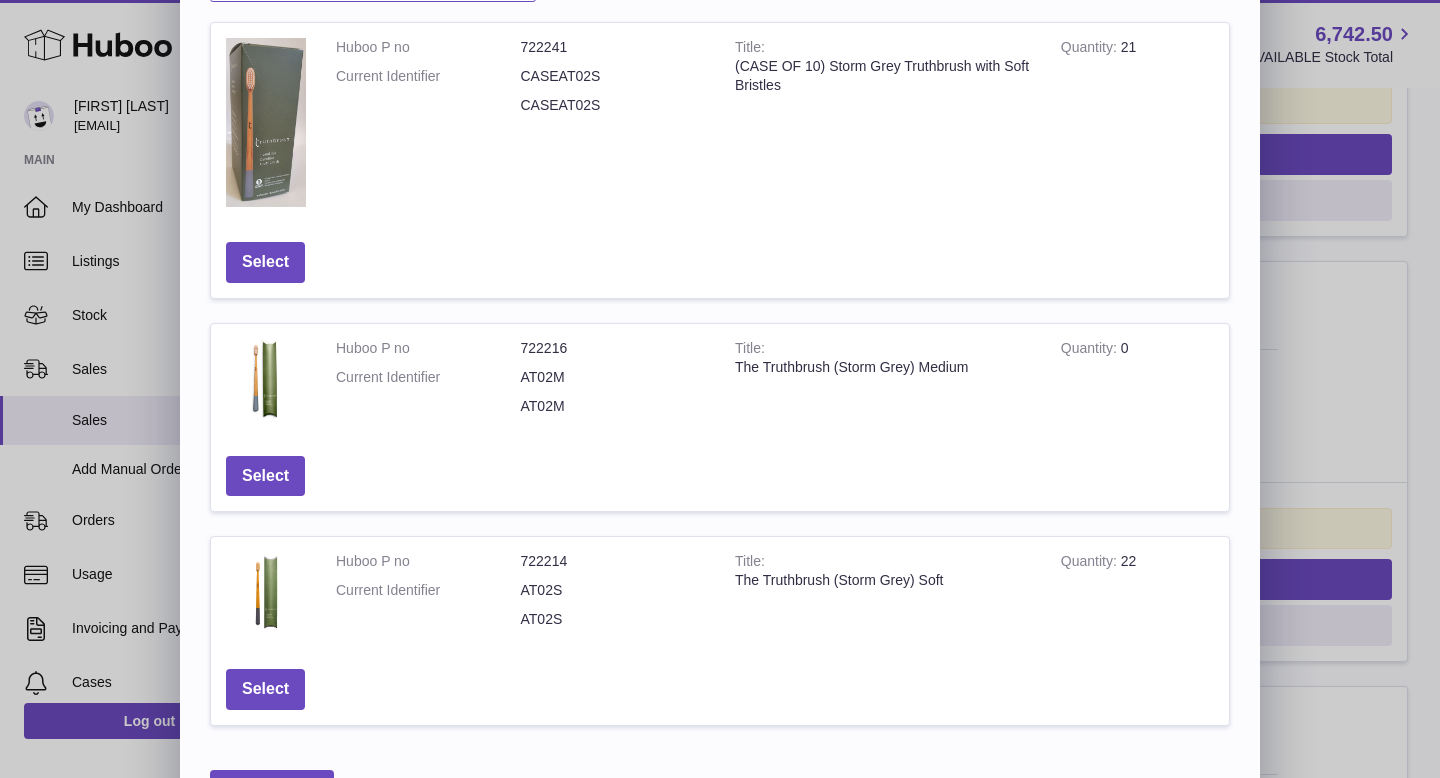 scroll, scrollTop: 204, scrollLeft: 0, axis: vertical 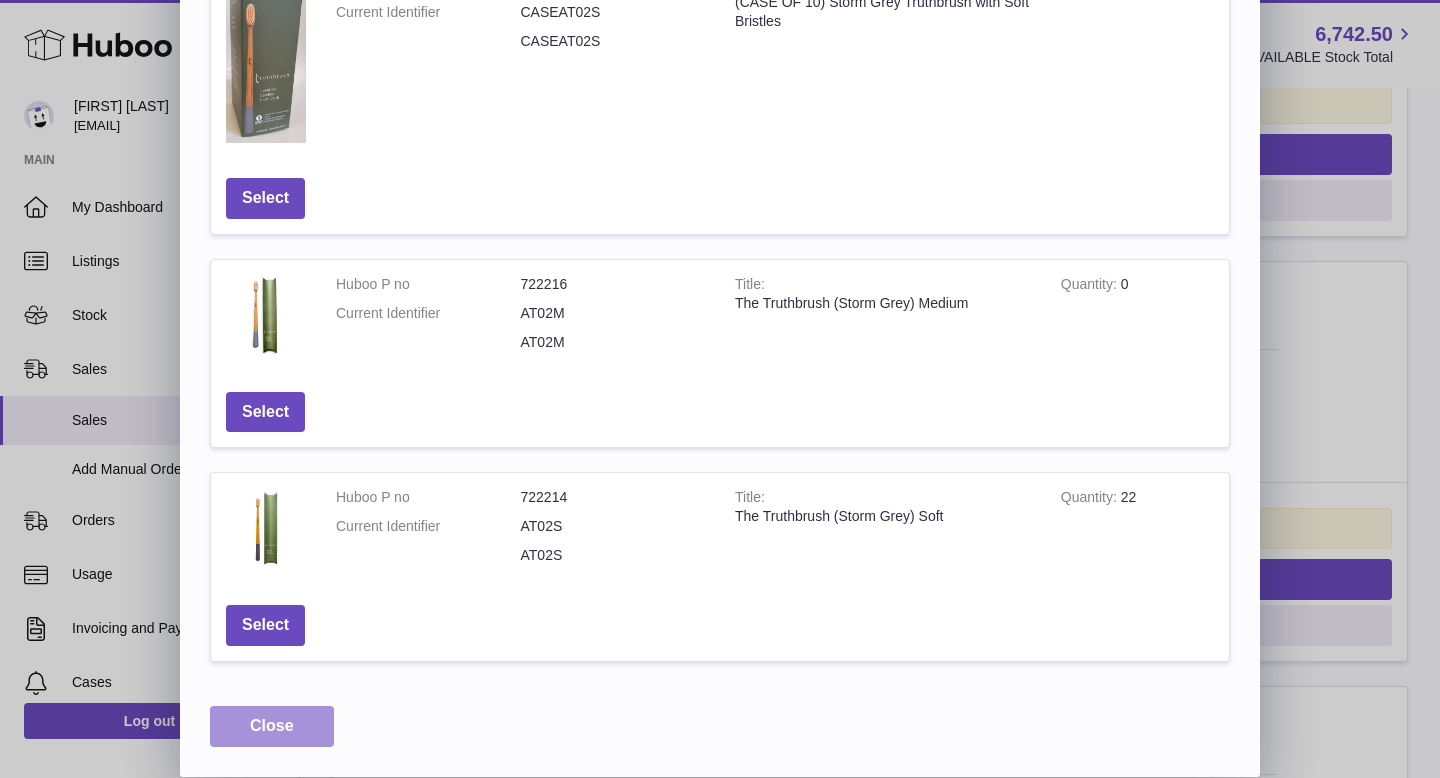 click on "Close" at bounding box center (272, 726) 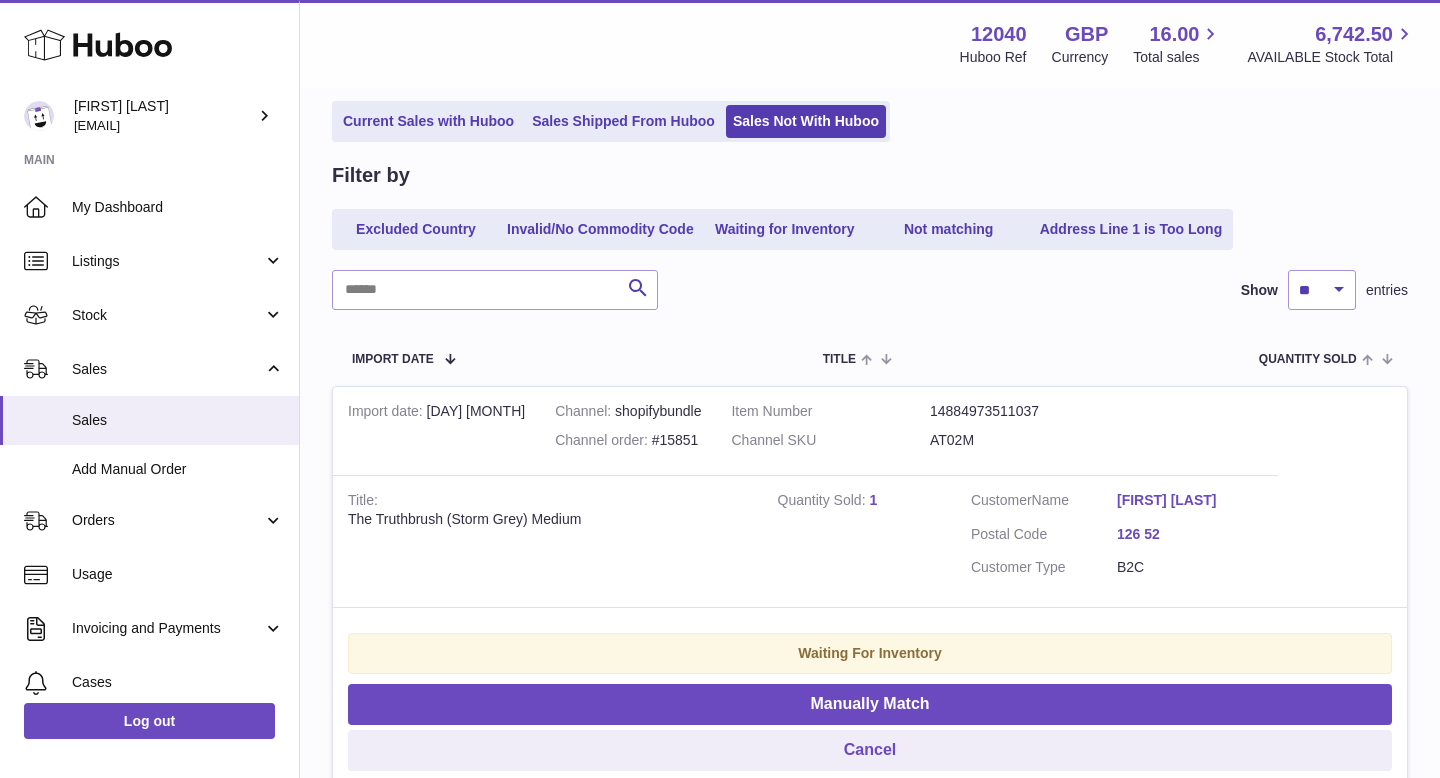 scroll, scrollTop: 0, scrollLeft: 0, axis: both 